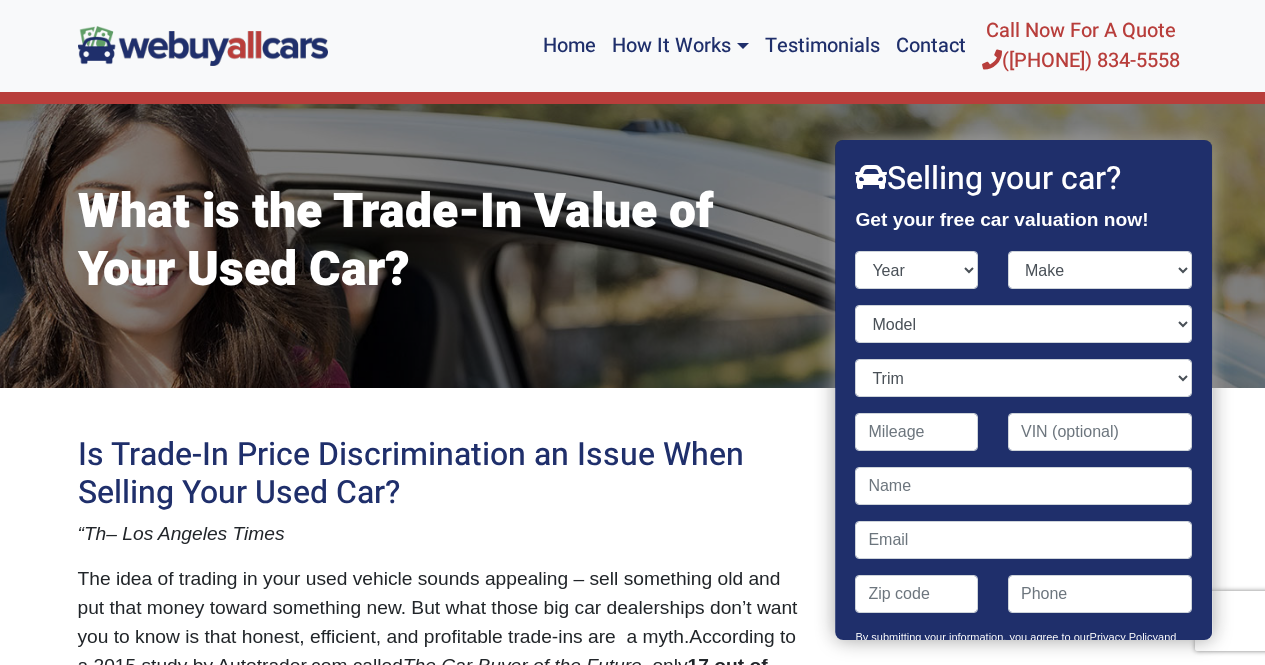 scroll, scrollTop: 0, scrollLeft: 0, axis: both 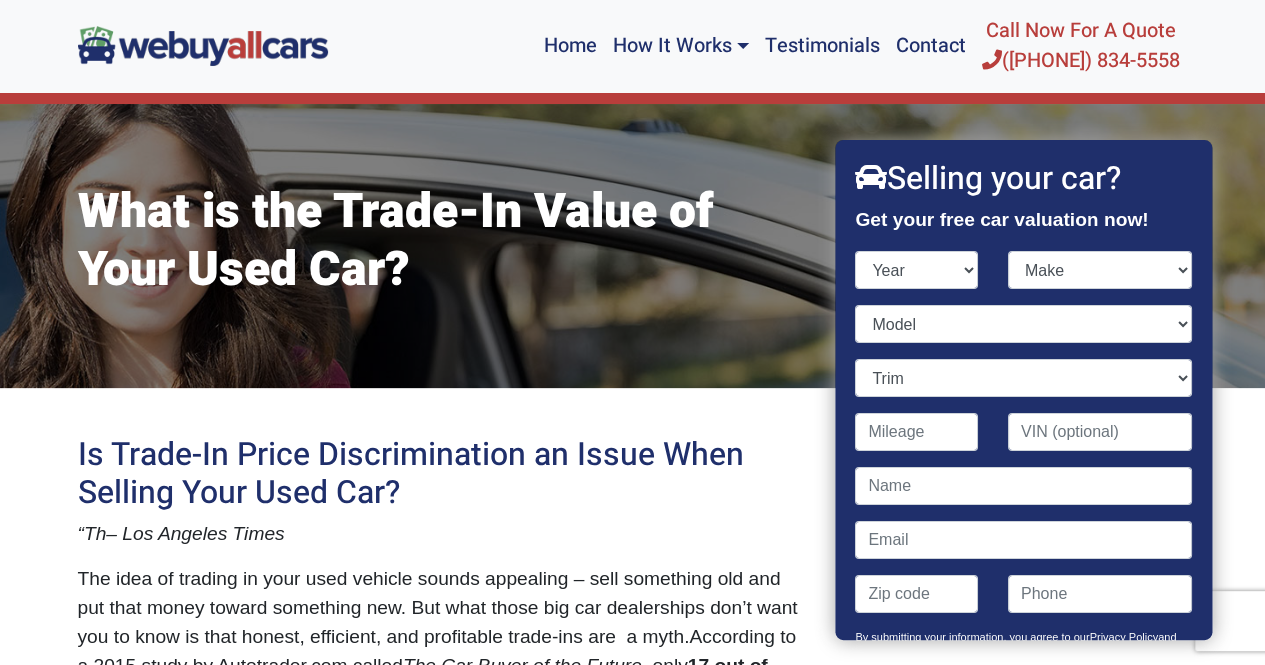 select on "2020" 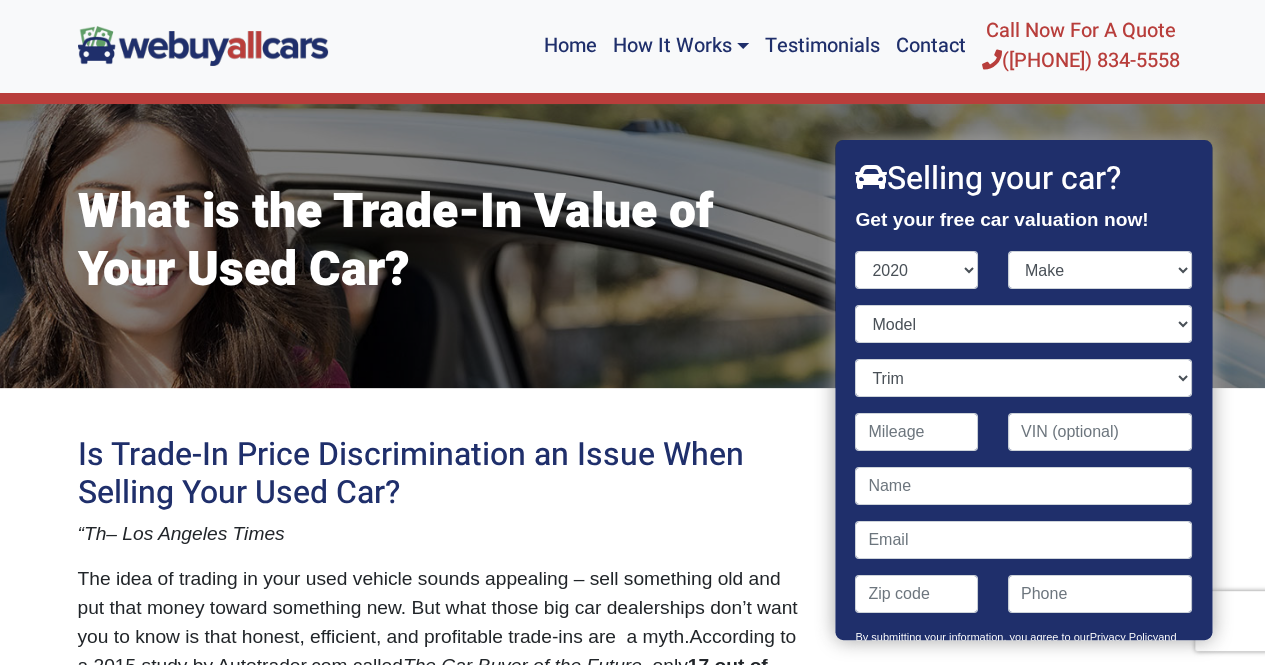 click on "Year 2025 2024 2023 2022 2021 2020 2019 2018 2017 2016 2015 2014 2013 2012 2011 2010 2009 2008 2007 2006 2005 2004 2003 2002 2001 2000 1999 1998 1997 1996 1995 1994 1993 1992 1991 1990 1989 1988 1987 1986 1985 1984 1983 1982 1981 1980 1979 1978 1977 1976 1975 1974 1973 1972 1971 1970 1969 1968 1967 1966 1965 1964 1963 1962 1961 1960 1959 1958 1957 1956 1955 1954 1953 1952 1951 1950 1949 1948 1947 1946 1945 1944 1943 1942 1941" at bounding box center (917, 270) 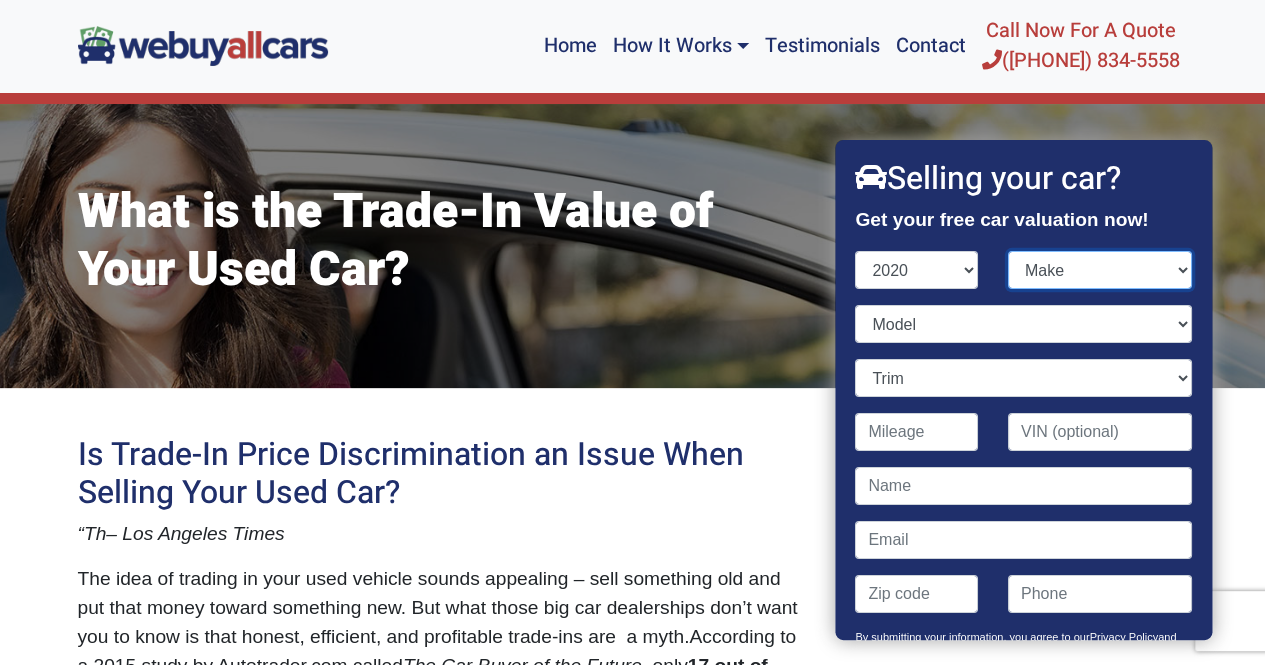 click on "Make Acura Alfa Romeo Aston Martin Audi Bentley BMW Buick Cadillac Chevrolet Chrysler Dodge FIAT Ford Genesis GMC Honda Hyundai INFINITI Jaguar Jeep Kia Lamborghini Land Rover Lexus Lincoln Lotus Maserati Mazda McLaren Mercedes-Benz MINI Mitsubishi Nissan Polestar Porsche Ram Rolls-Royce Subaru Tesla Toyota Volkswagen Volvo" at bounding box center (1100, 270) 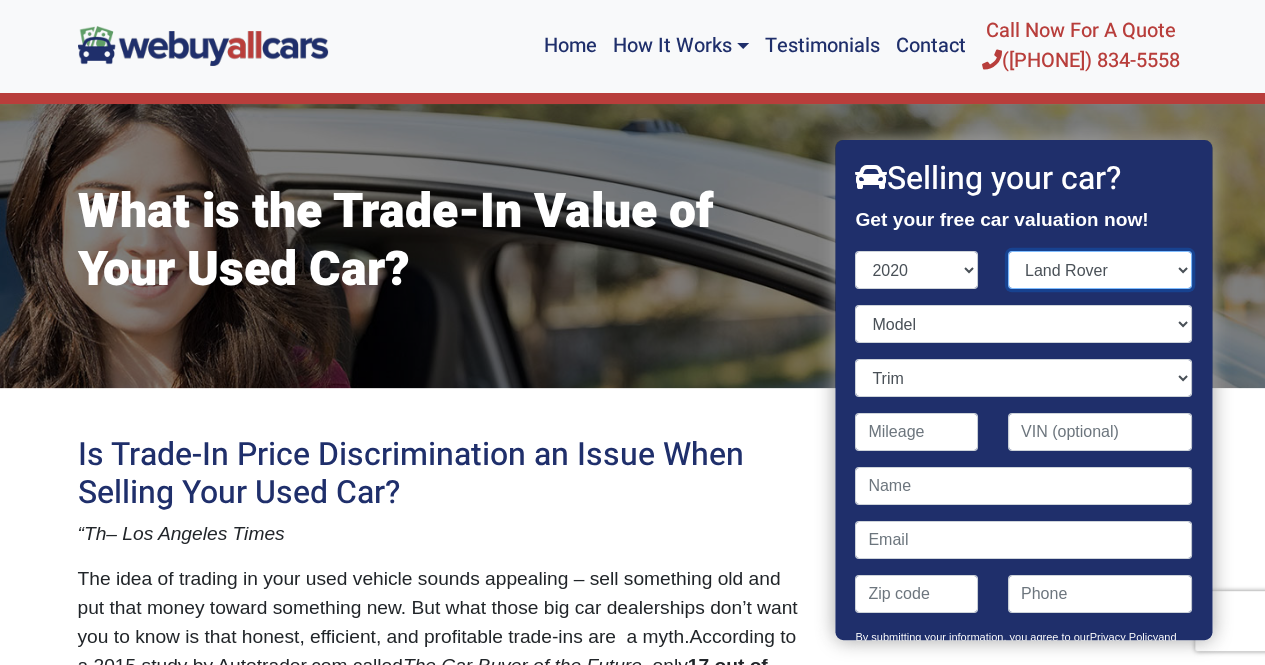 click on "Make Acura Alfa Romeo Aston Martin Audi Bentley BMW Buick Cadillac Chevrolet Chrysler Dodge FIAT Ford Genesis GMC Honda Hyundai INFINITI Jaguar Jeep Kia Lamborghini Land Rover Lexus Lincoln Lotus Maserati Mazda McLaren Mercedes-Benz MINI Mitsubishi Nissan Polestar Porsche Ram Rolls-Royce Subaru Tesla Toyota Volkswagen Volvo" at bounding box center [1100, 270] 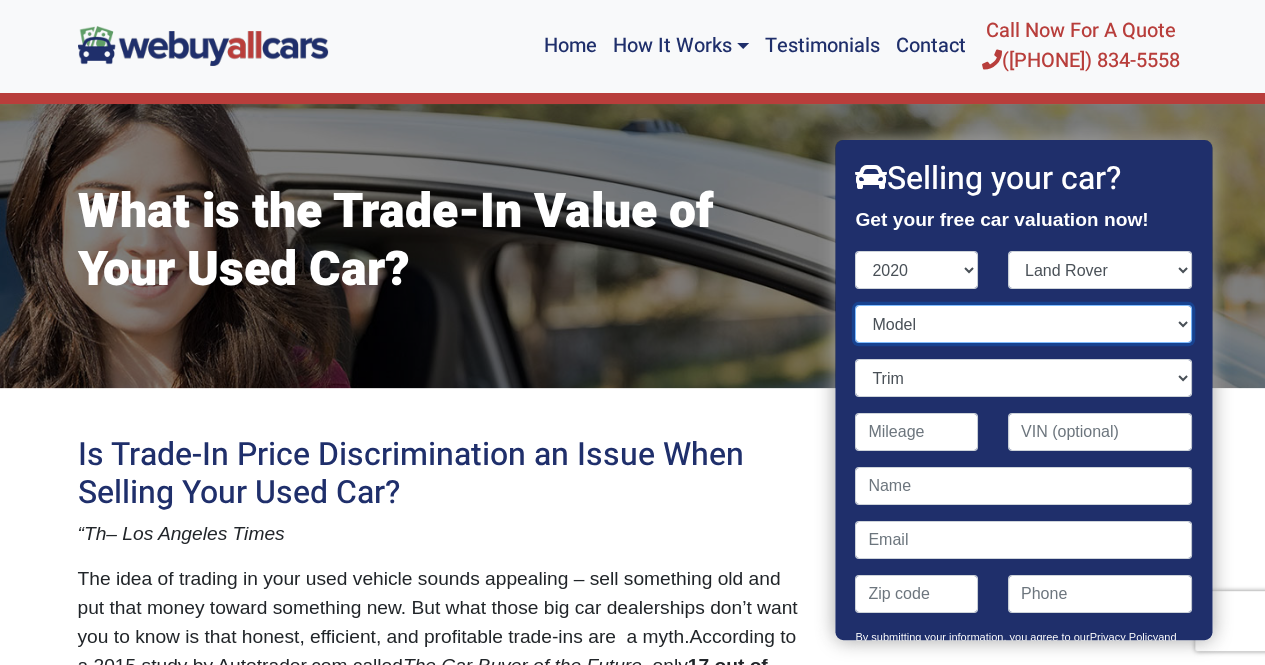 click on "Model Defender Discovery Discovery Sport Range Rover Range Rover Evoque Range Rover Sport Range Rover Velar" at bounding box center [1024, 324] 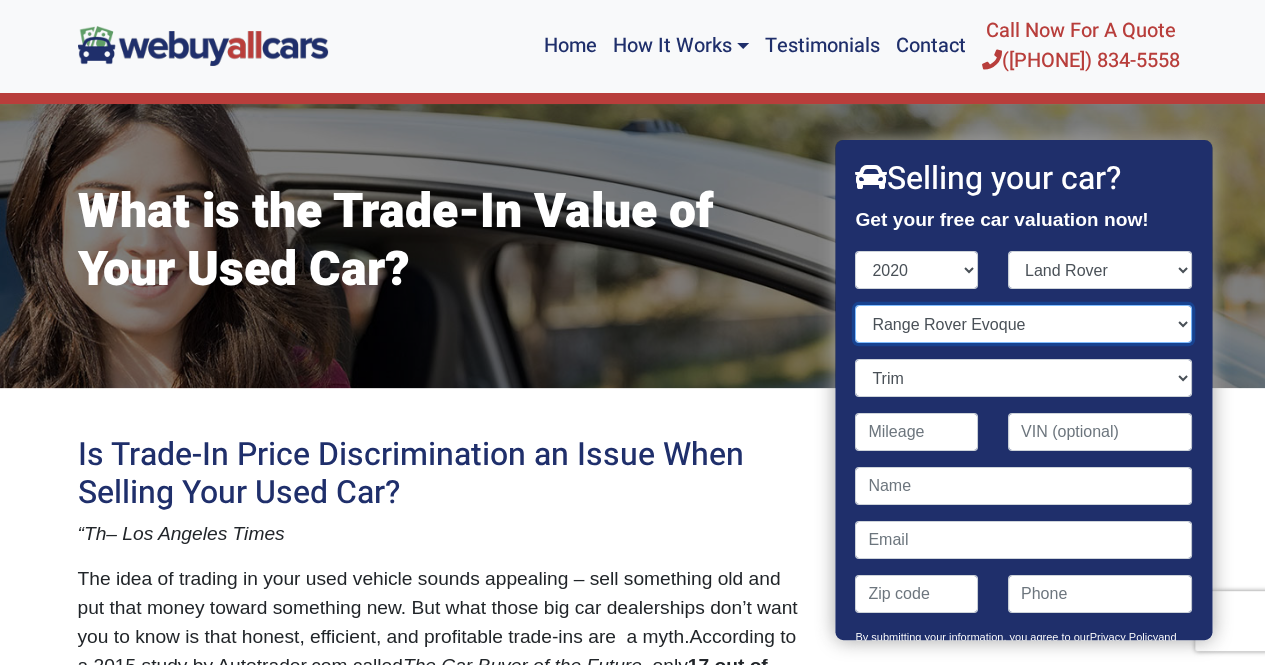 click on "Model Defender Discovery Discovery Sport Range Rover Range Rover Evoque Range Rover Sport Range Rover Velar" at bounding box center [1024, 324] 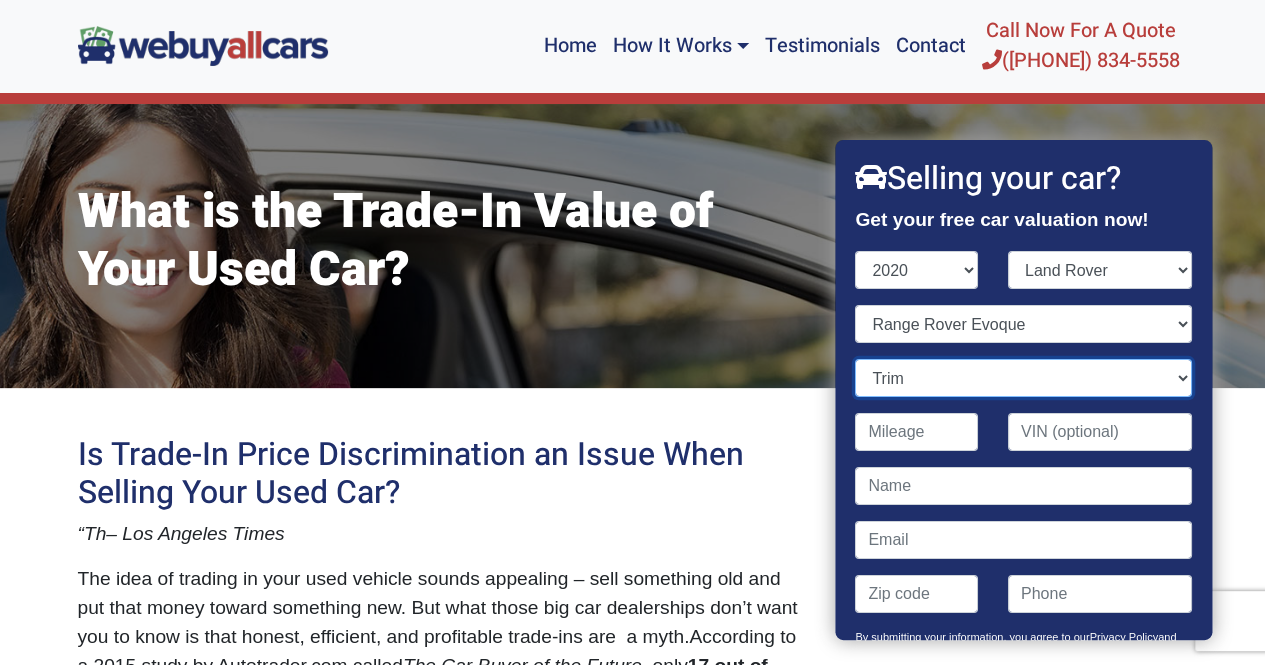 click on "Trim First Edition 4dr SUV AWD (2.0L 4cyl Turbo) R-Dynamic HSE 4dr SUV AWD (2.0L 4cyl Turbo gas/electric hybrid) R-Dynamic S 4dr SUV AWD (2.0L 4cyl Turbo gas/electric hybrid) R-Dynamic SE 4dr SUV AWD (2.0L 4cyl Turbo gas/electric hybrid) S 4dr SUV AWD (2.0L 4cyl Turbo) SE 4dr SUV AWD (2.0L 4cyl Turbo)" at bounding box center [1024, 378] 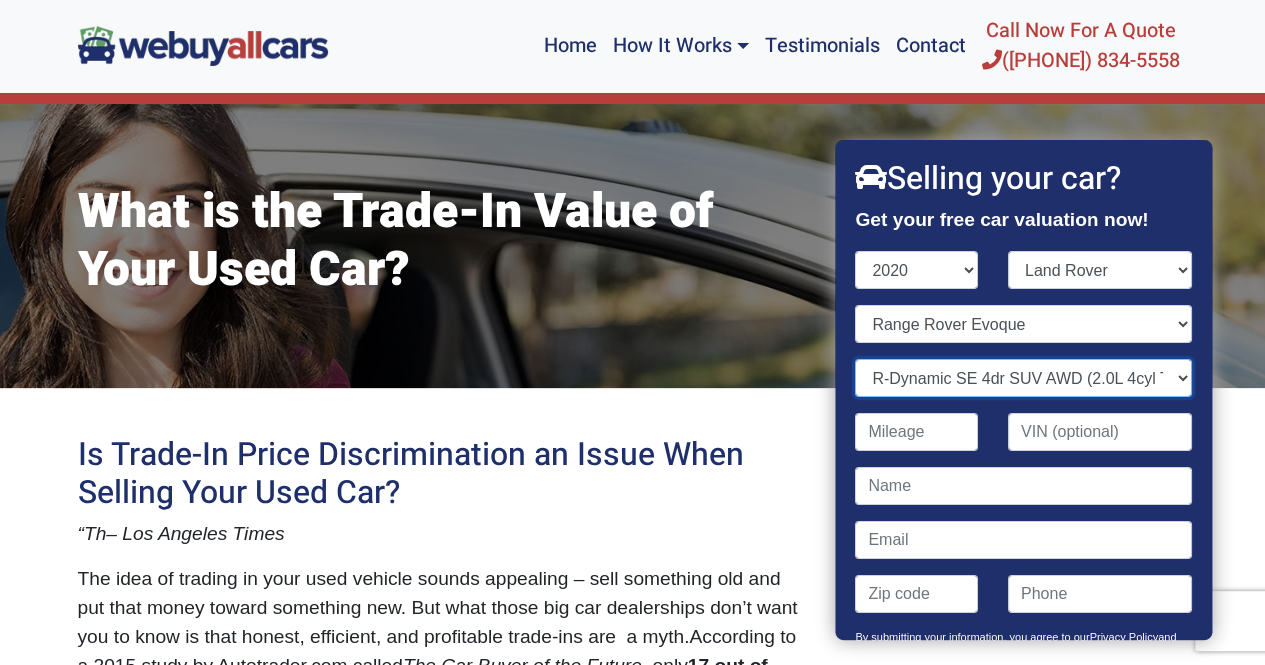 click on "Trim First Edition 4dr SUV AWD (2.0L 4cyl Turbo) R-Dynamic HSE 4dr SUV AWD (2.0L 4cyl Turbo gas/electric hybrid) R-Dynamic S 4dr SUV AWD (2.0L 4cyl Turbo gas/electric hybrid) R-Dynamic SE 4dr SUV AWD (2.0L 4cyl Turbo gas/electric hybrid) S 4dr SUV AWD (2.0L 4cyl Turbo) SE 4dr SUV AWD (2.0L 4cyl Turbo)" at bounding box center [1024, 378] 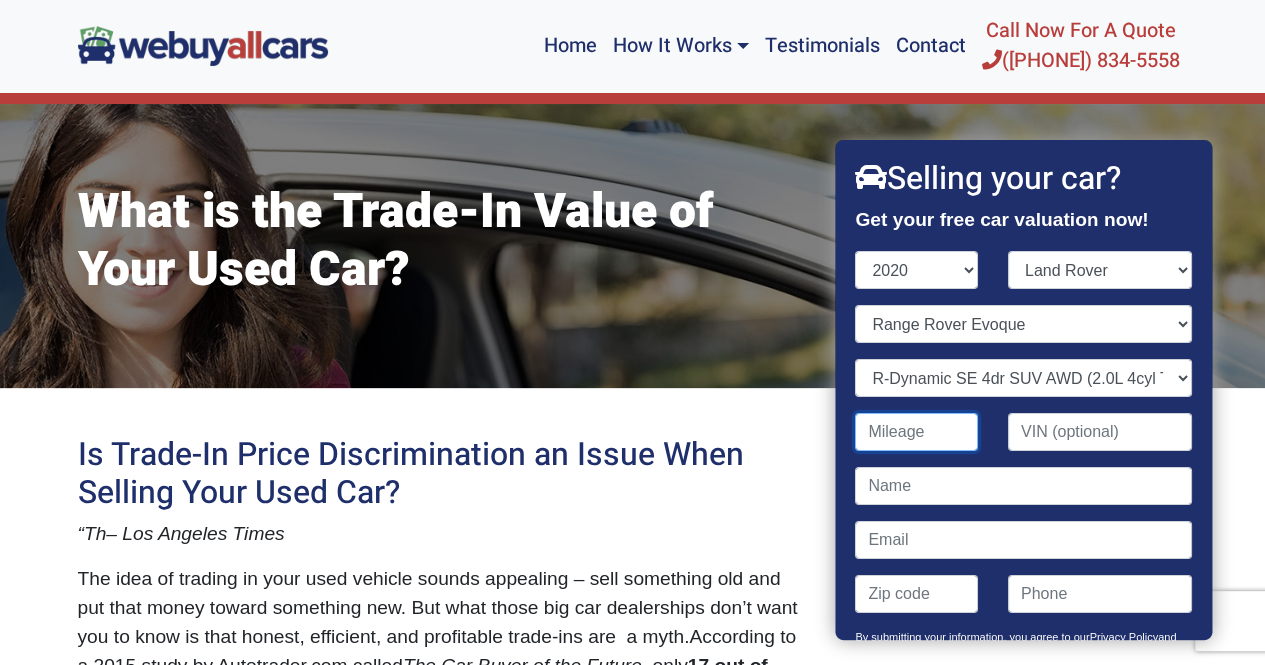 click at bounding box center (917, 432) 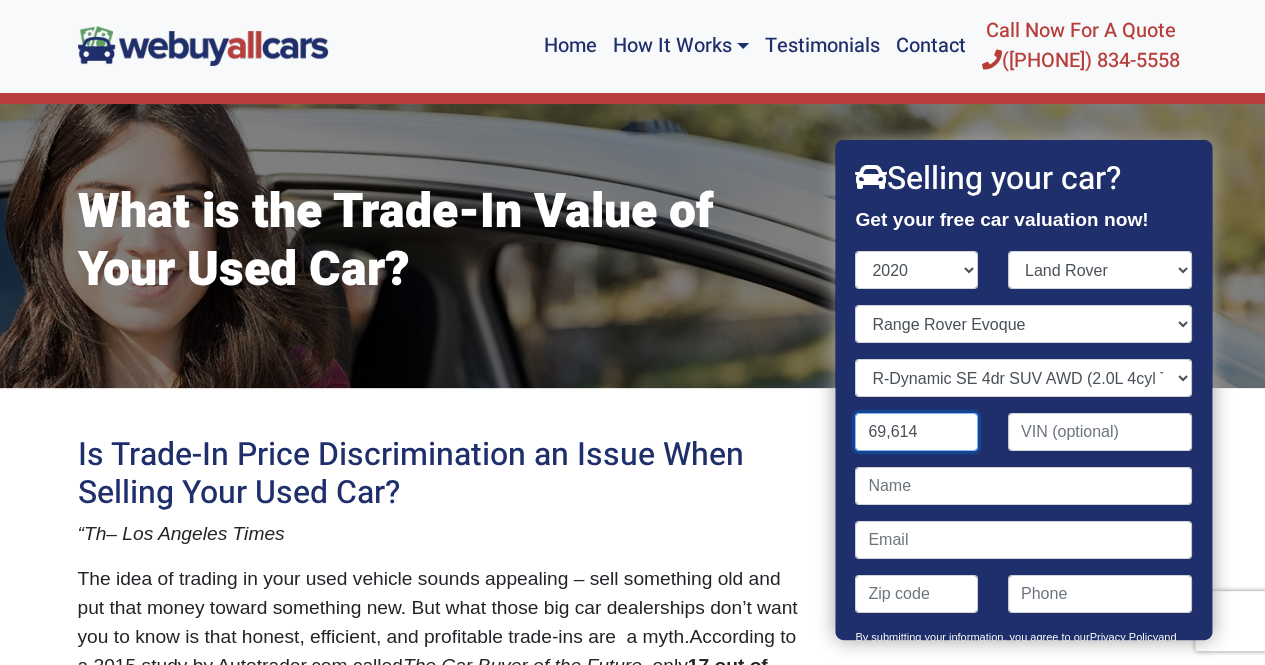 type on "69,614" 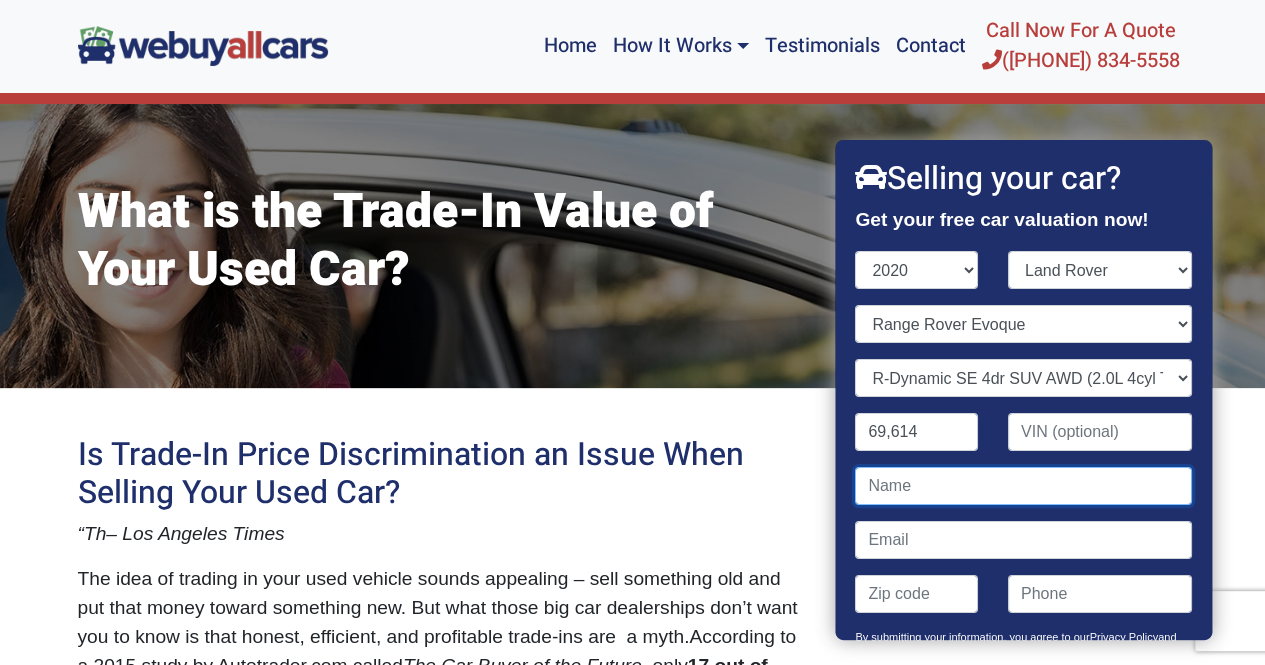 click at bounding box center [1024, 486] 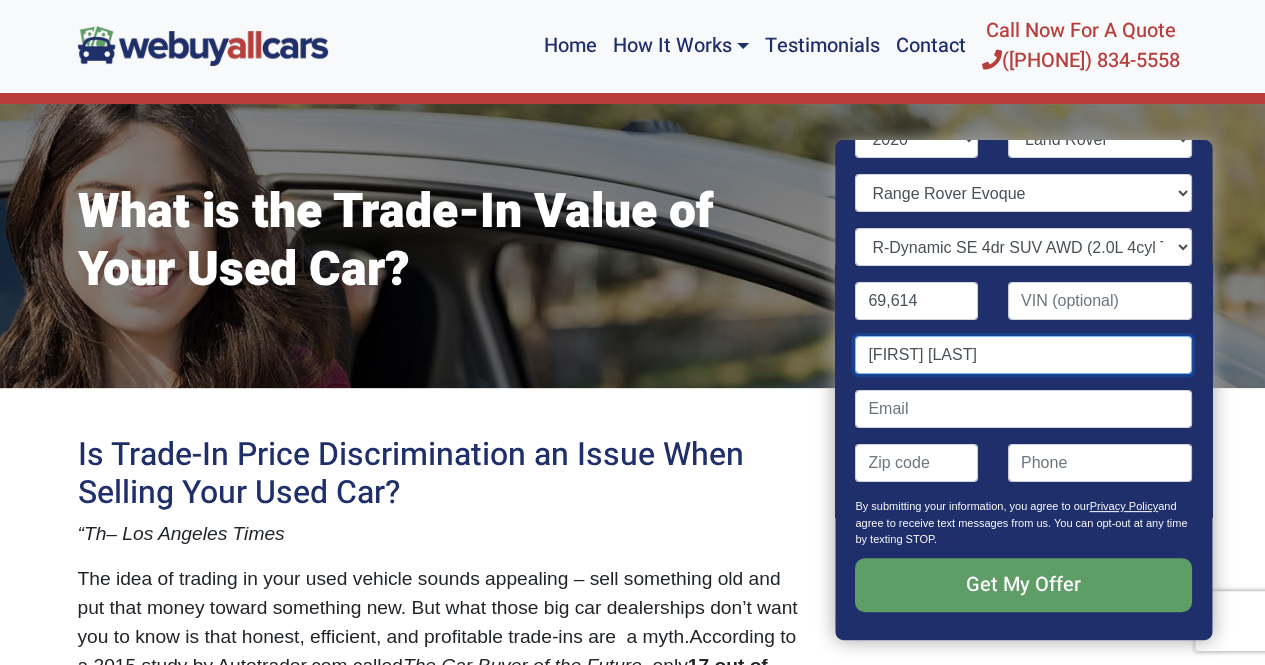 scroll, scrollTop: 100, scrollLeft: 0, axis: vertical 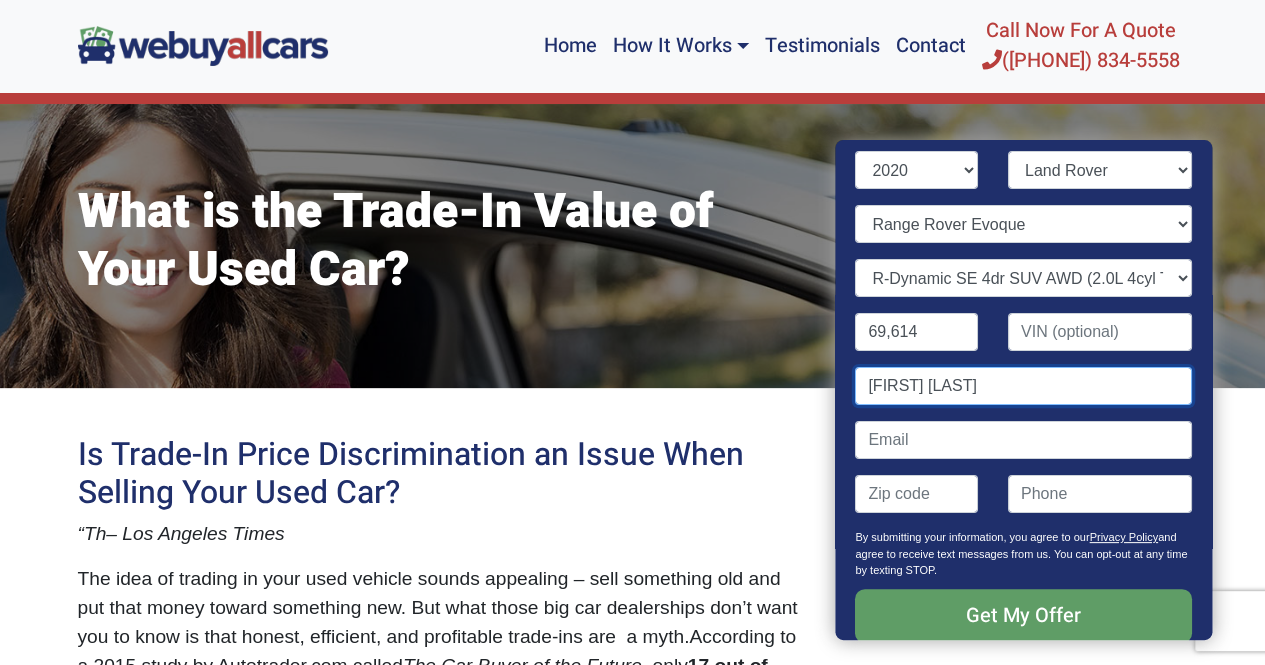 type on "[FIRST] [LAST]" 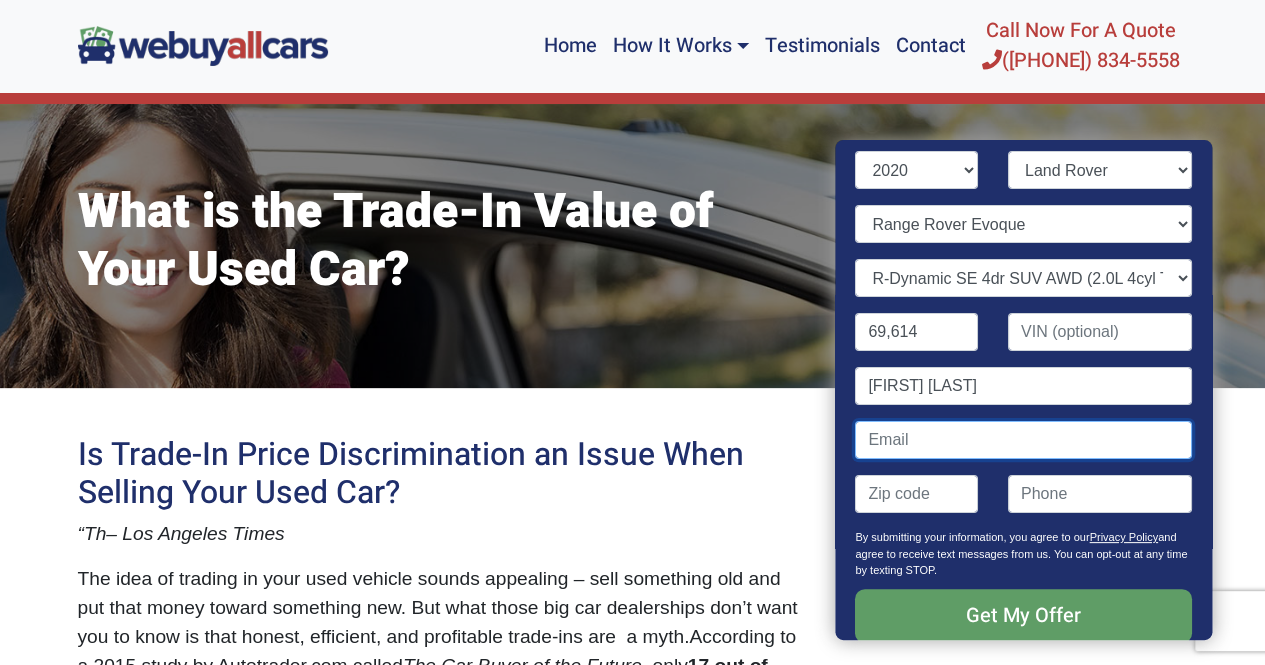 click at bounding box center (1024, 440) 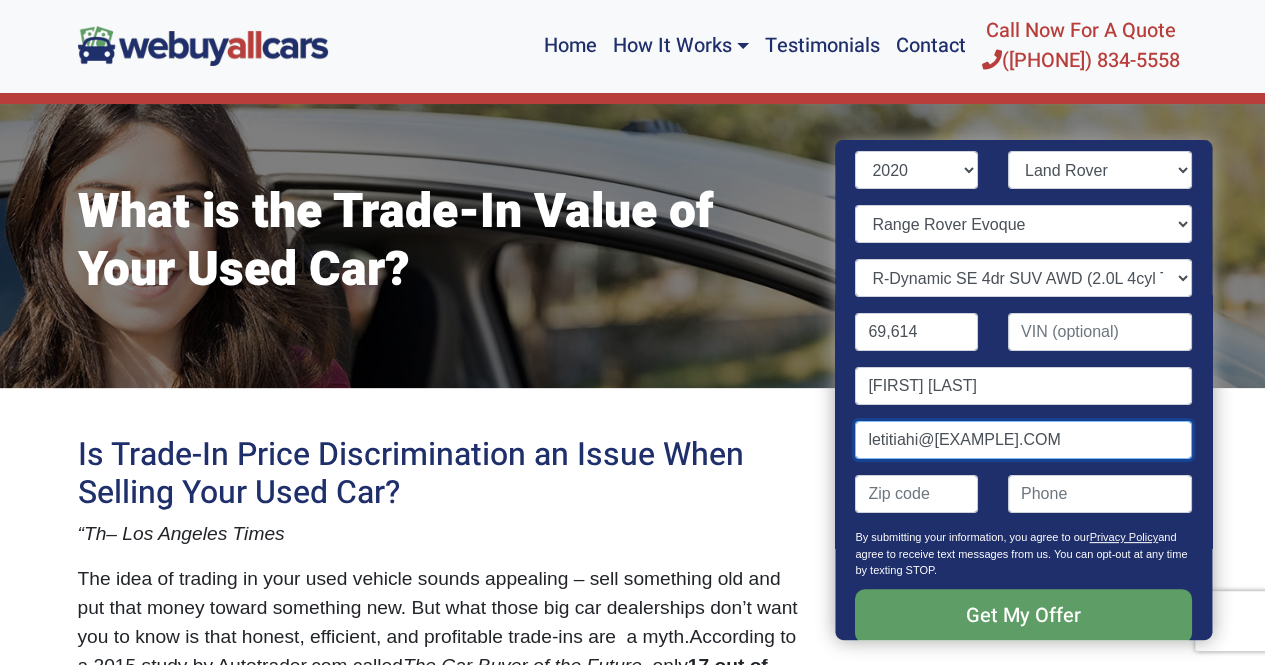 type on "letitiahi@[EXAMPLE].COM" 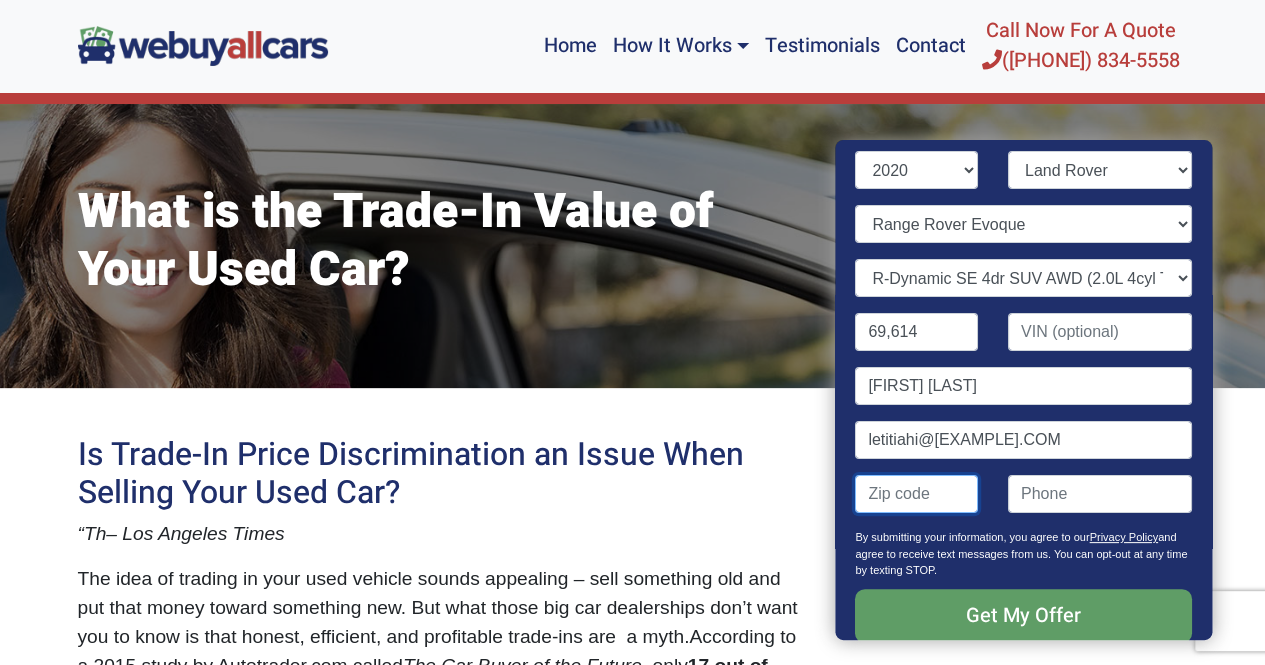 click at bounding box center [917, 494] 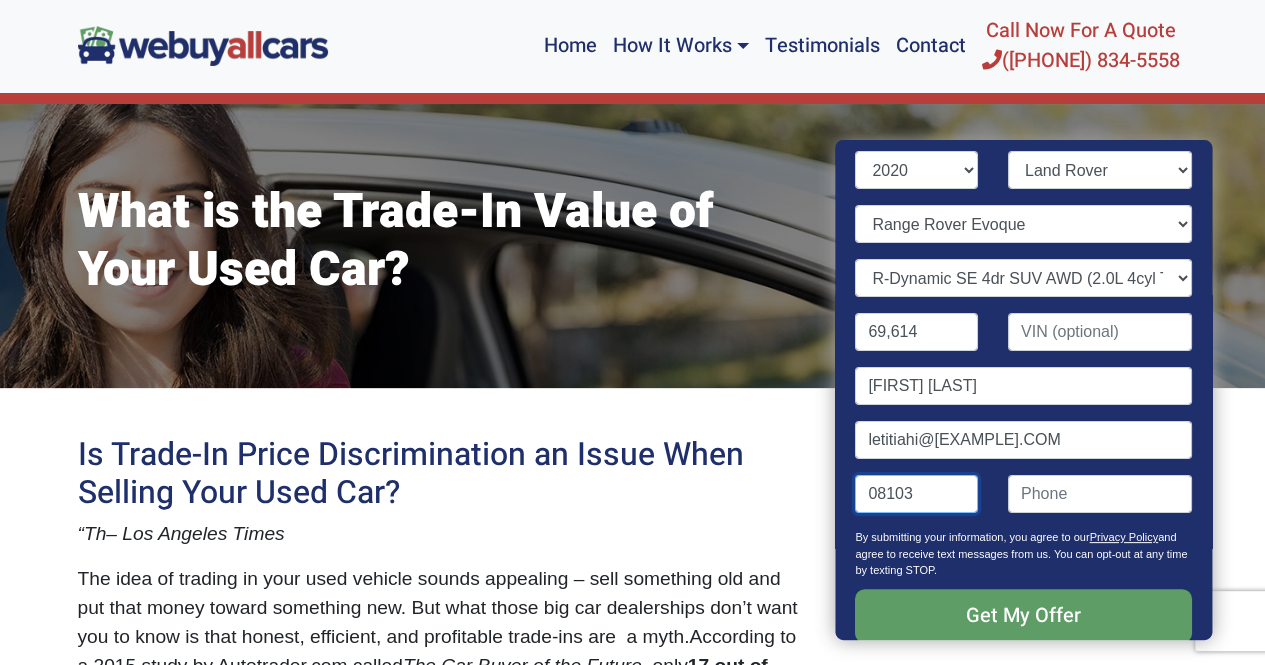 type on "08103" 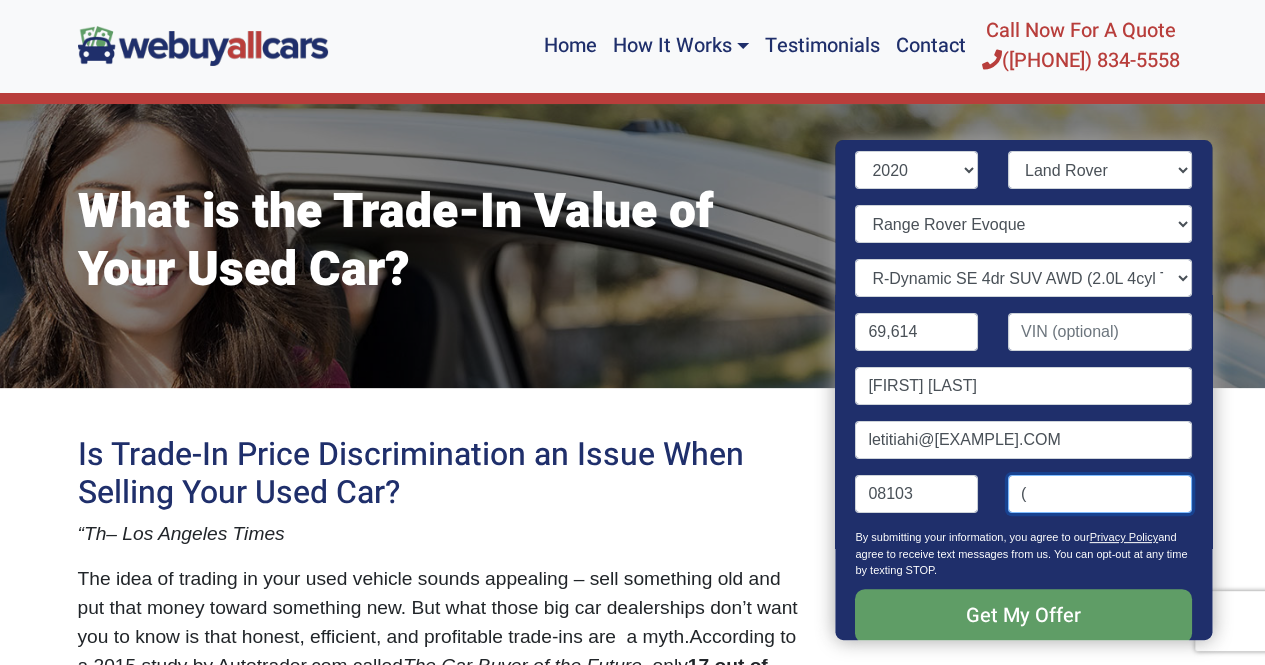 click on "(" at bounding box center (1100, 494) 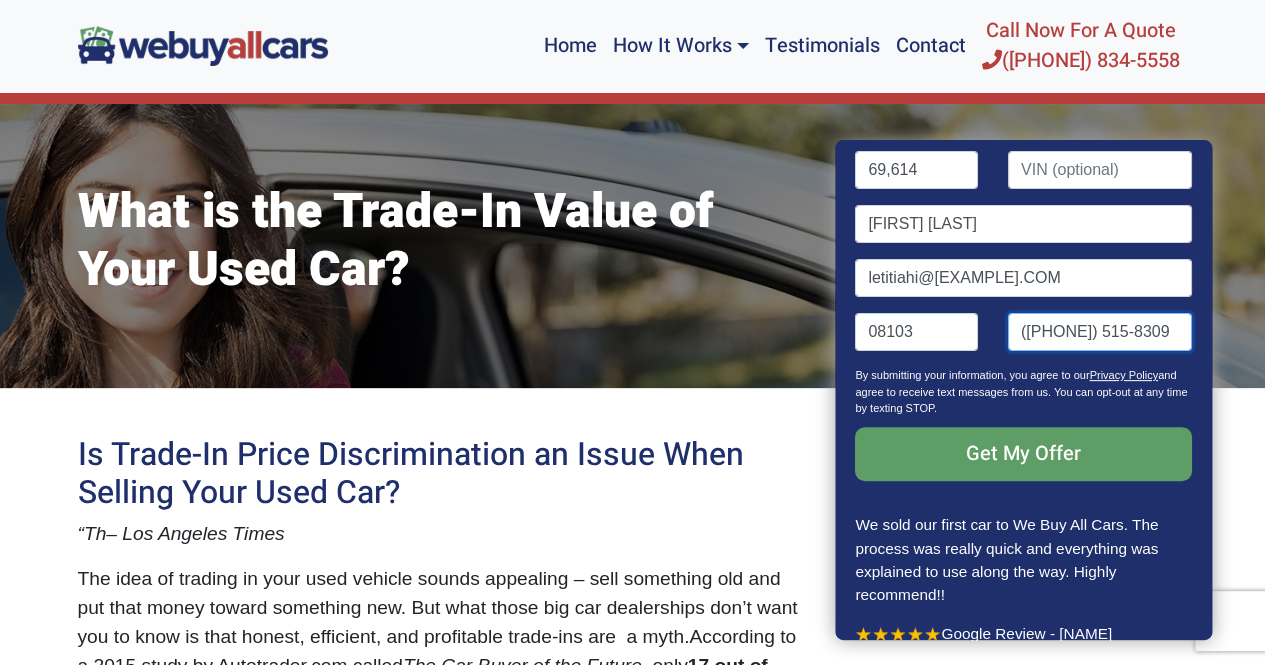 scroll, scrollTop: 280, scrollLeft: 0, axis: vertical 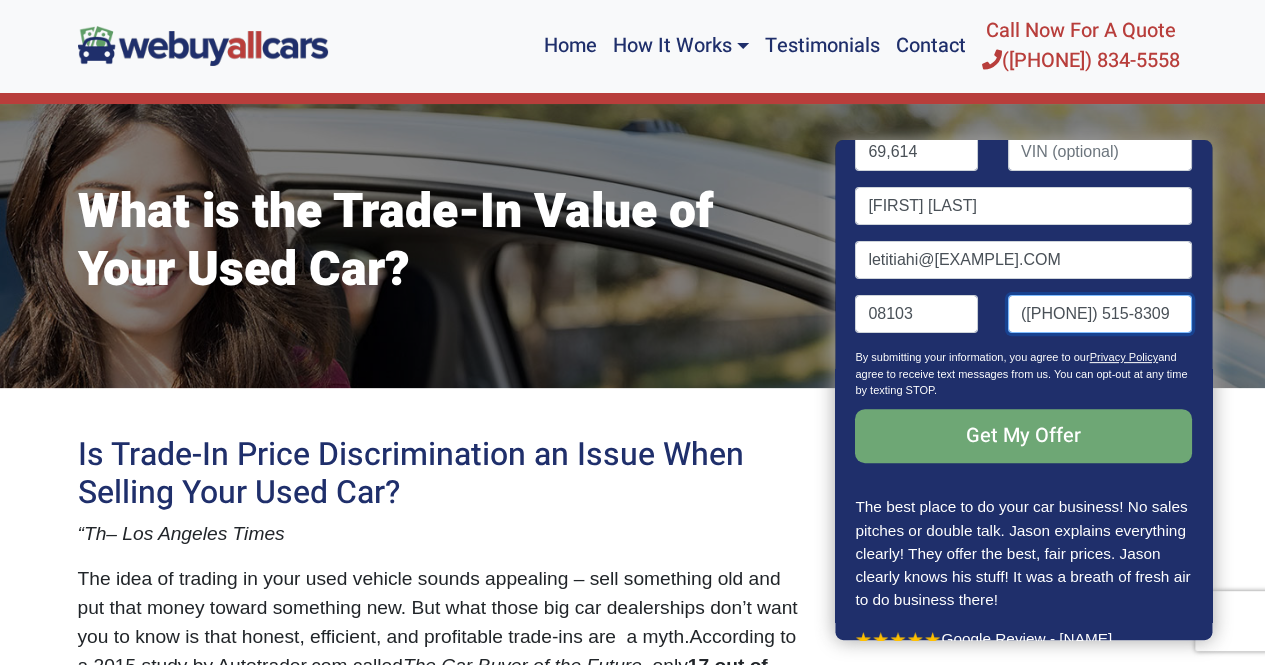 type on "([PHONE]) 515-8309" 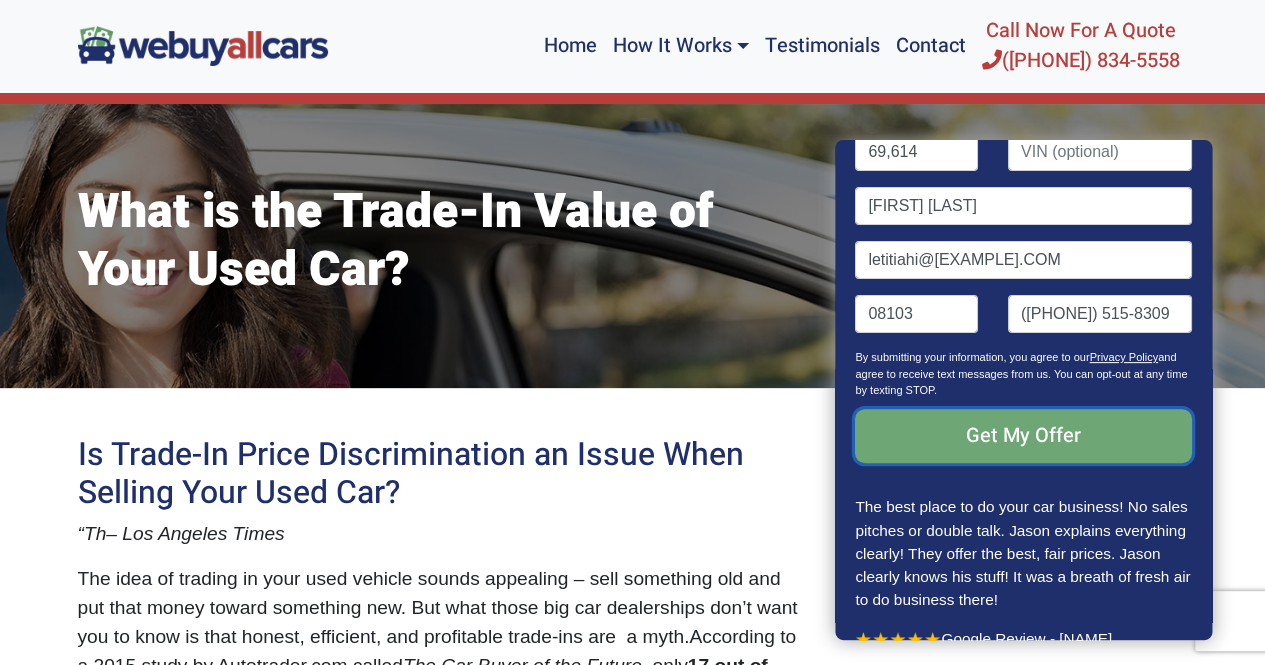 click on "Get My Offer" at bounding box center [1024, 436] 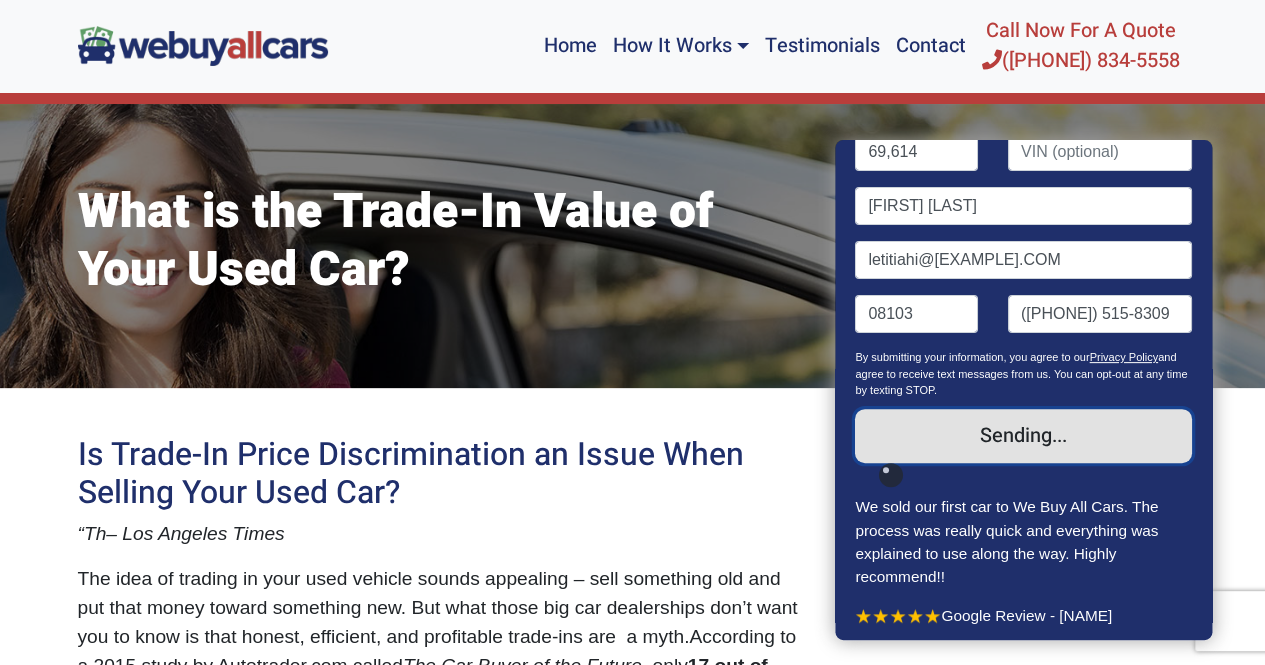 scroll, scrollTop: 303, scrollLeft: 0, axis: vertical 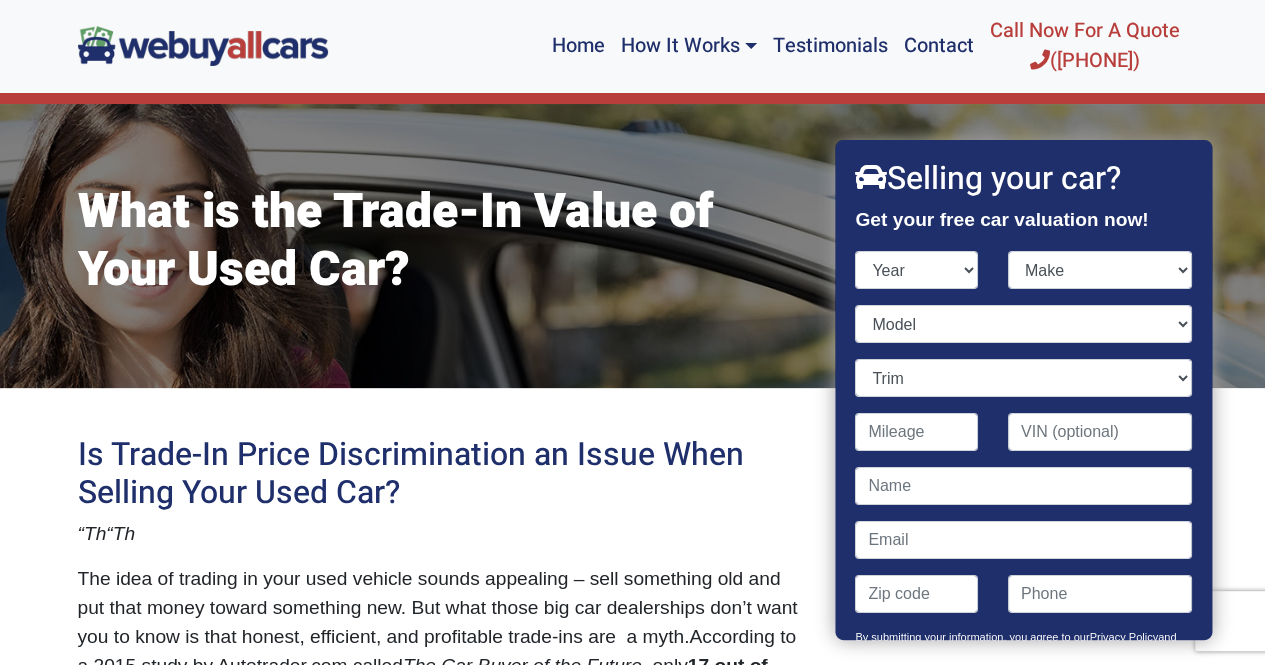 select on "2020" 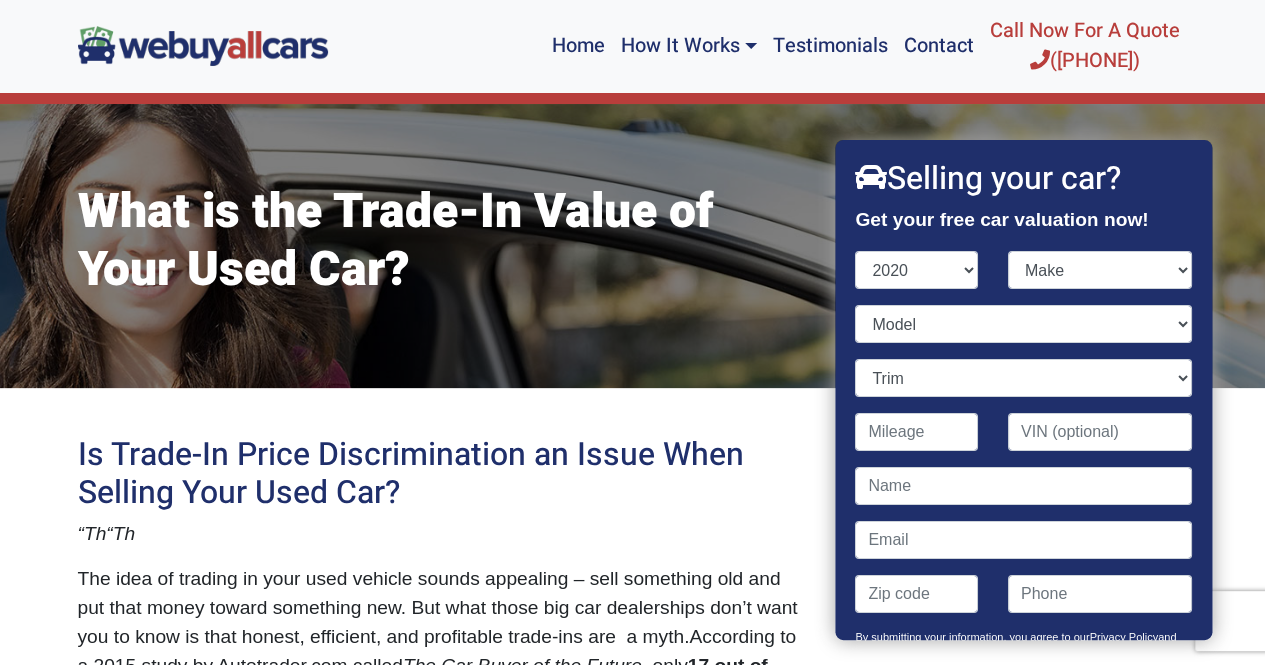click on "Year 2025 2024 2023 2022 2021 2020 2019 2018 2017 2016 2015 2014 2013 2012 2011 2010 2009 2008 2007 2006 2005 2004 2003 2002 2001 2000 1999 1998 1997 1996 1995 1994 1993 1992 1991 1990 1989 1988 1987 1986 1985 1984 1983 1982 1981 1980 1979 1978 1977 1976 1975 1974 1973 1972 1971 1970 1969 1968 1967 1966 1965 1964 1963 1962 1961 1960 1959 1958 1957 1956 1955 1954 1953 1952 1951 1950 1949 1948 1947 1946 1945 1944 1943 1942 1941" at bounding box center [917, 270] 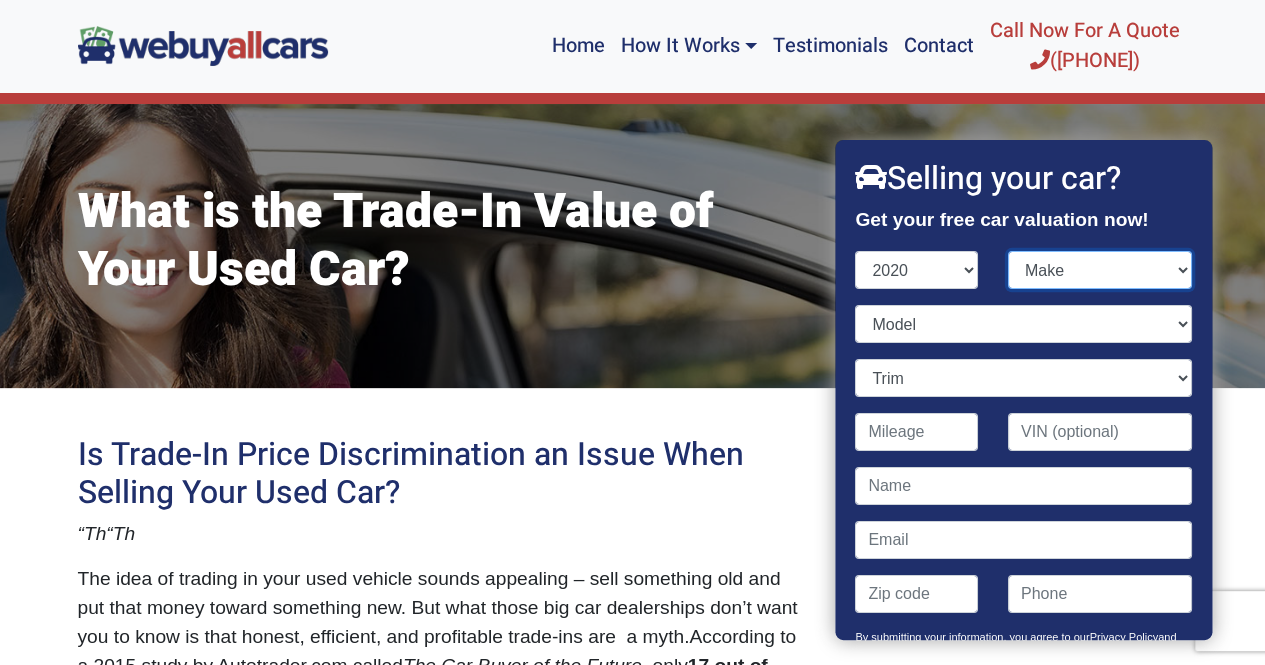 click on "Make Acura Alfa Romeo Aston Martin Audi Bentley BMW Buick Cadillac Chevrolet Chrysler Dodge FIAT Ford Genesis GMC Honda Hyundai INFINITI Jaguar Jeep Kia Lamborghini Land Rover Lexus Lincoln Lotus Maserati Mazda McLaren Mercedes-Benz MINI Mitsubishi Nissan Polestar Porsche Ram Rolls-Royce Subaru Tesla Toyota Volkswagen Volvo" at bounding box center (1100, 270) 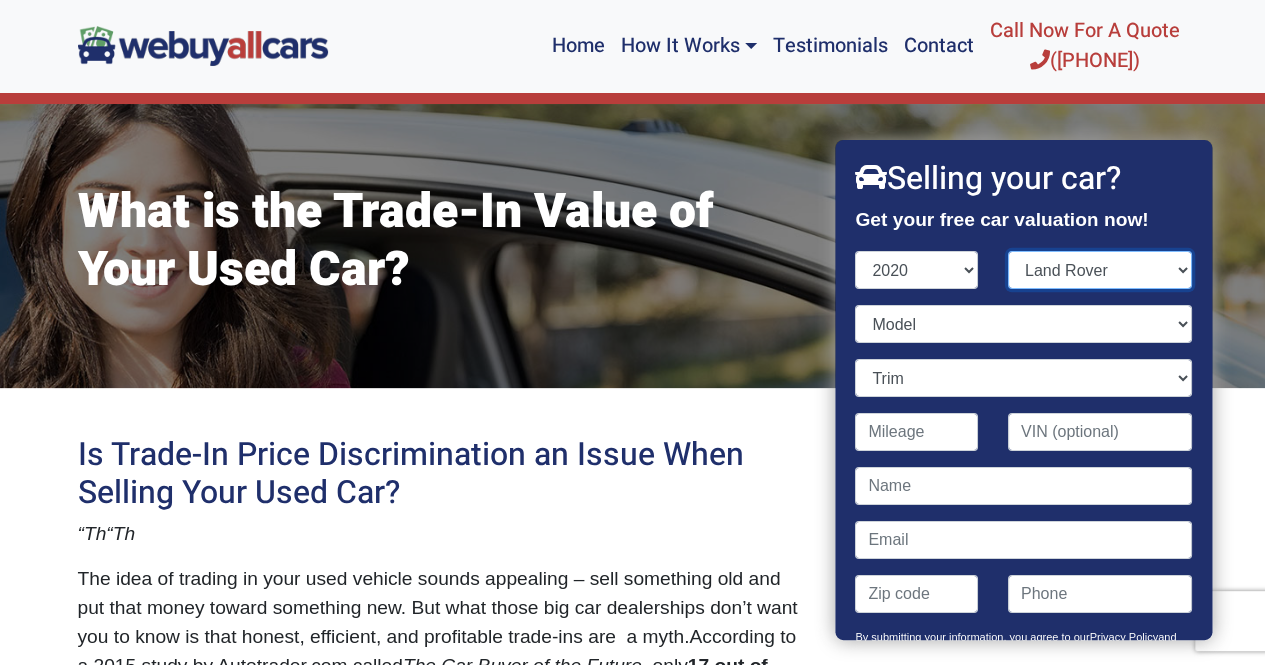 click on "Make Acura Alfa Romeo Aston Martin Audi Bentley BMW Buick Cadillac Chevrolet Chrysler Dodge FIAT Ford Genesis GMC Honda Hyundai INFINITI Jaguar Jeep Kia Lamborghini Land Rover Lexus Lincoln Lotus Maserati Mazda McLaren Mercedes-Benz MINI Mitsubishi Nissan Polestar Porsche Ram Rolls-Royce Subaru Tesla Toyota Volkswagen Volvo" at bounding box center [1100, 270] 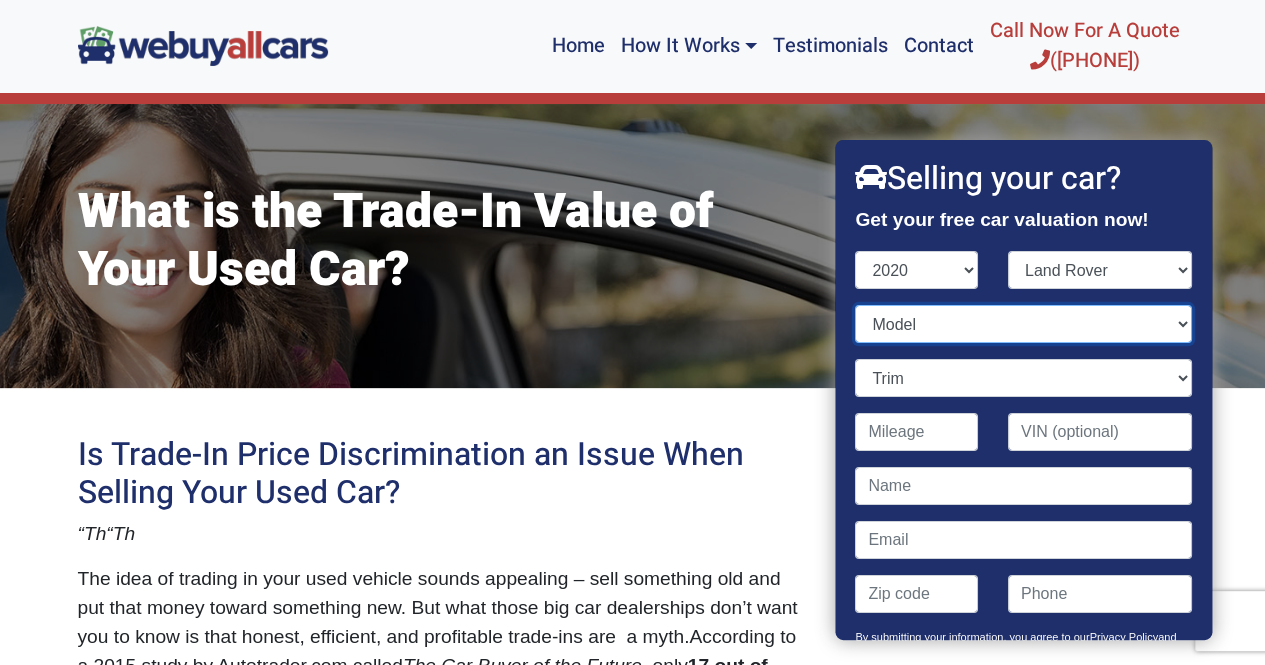 click on "Model Defender Discovery Discovery Sport Range Rover Range Rover Evoque Range Rover Sport Range Rover Velar" at bounding box center [1024, 324] 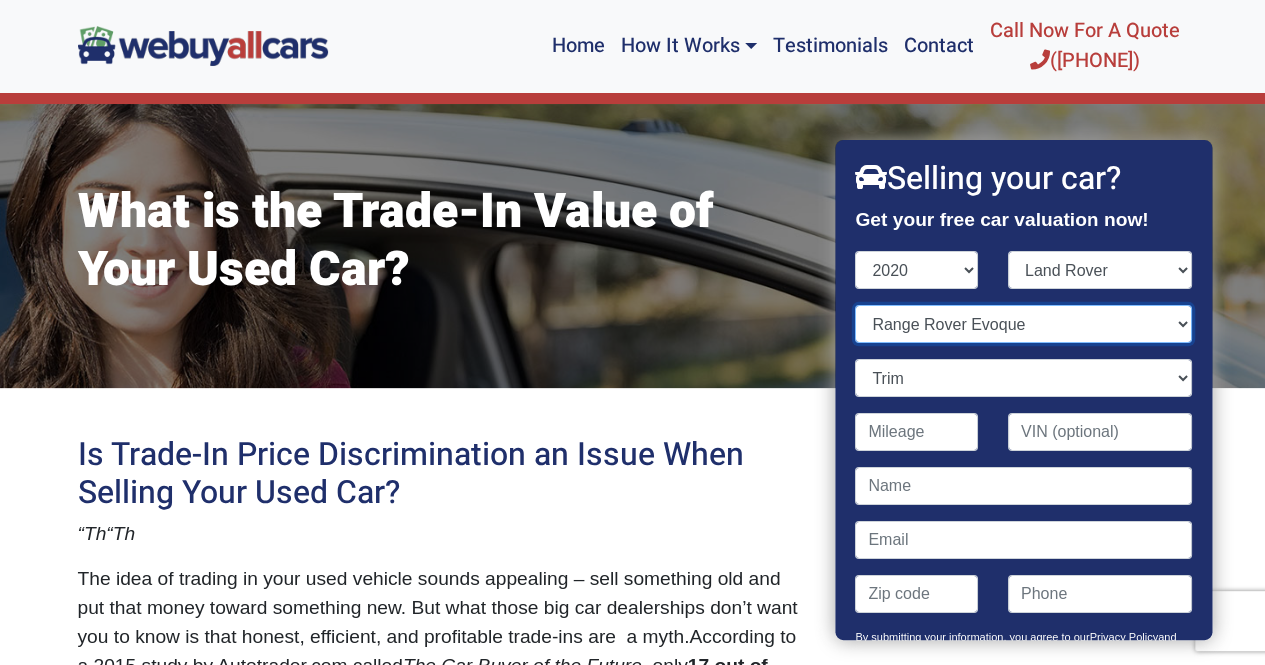 click on "Model Defender Discovery Discovery Sport Range Rover Range Rover Evoque Range Rover Sport Range Rover Velar" at bounding box center [1024, 324] 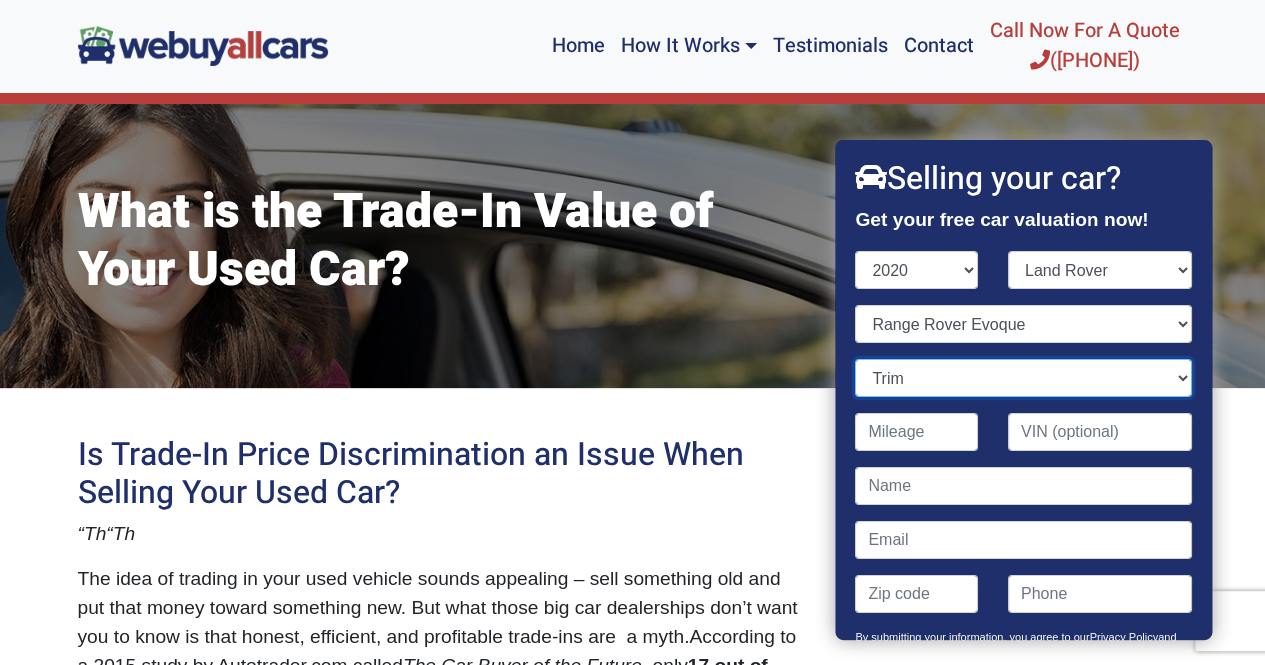 click on "Trim First Edition 4dr SUV AWD (2.0L 4cyl Turbo) R-Dynamic HSE 4dr SUV AWD (2.0L 4cyl Turbo gas/electric hybrid) R-Dynamic S 4dr SUV AWD (2.0L 4cyl Turbo gas/electric hybrid) R-Dynamic SE 4dr SUV AWD (2.0L 4cyl Turbo gas/electric hybrid) S 4dr SUV AWD (2.0L 4cyl Turbo) SE 4dr SUV AWD (2.0L 4cyl Turbo)" at bounding box center (1024, 378) 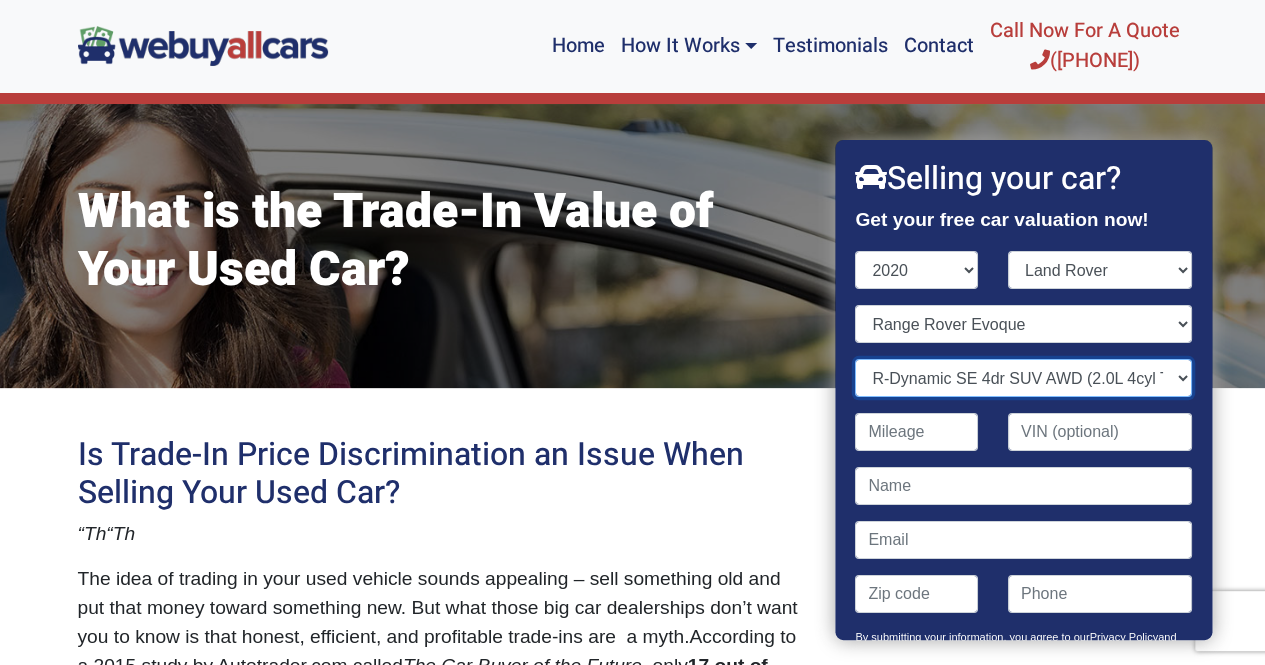 click on "Trim First Edition 4dr SUV AWD (2.0L 4cyl Turbo) R-Dynamic HSE 4dr SUV AWD (2.0L 4cyl Turbo gas/electric hybrid) R-Dynamic S 4dr SUV AWD (2.0L 4cyl Turbo gas/electric hybrid) R-Dynamic SE 4dr SUV AWD (2.0L 4cyl Turbo gas/electric hybrid) S 4dr SUV AWD (2.0L 4cyl Turbo) SE 4dr SUV AWD (2.0L 4cyl Turbo)" at bounding box center (1024, 378) 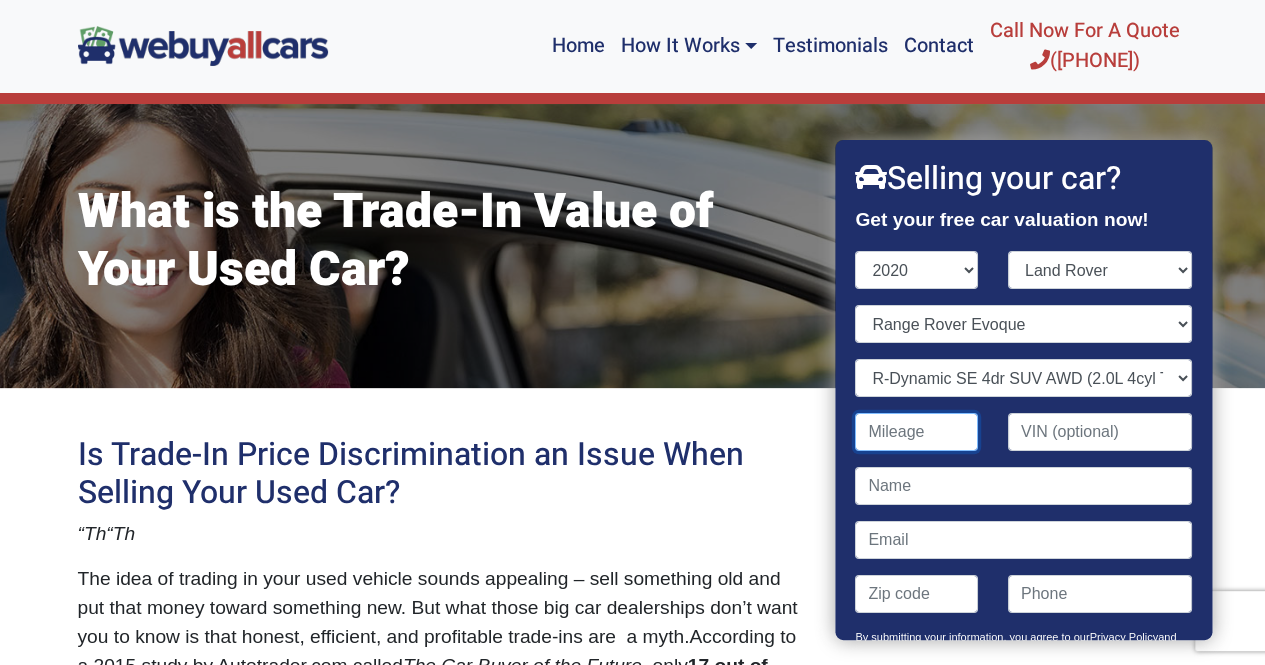 click at bounding box center [917, 432] 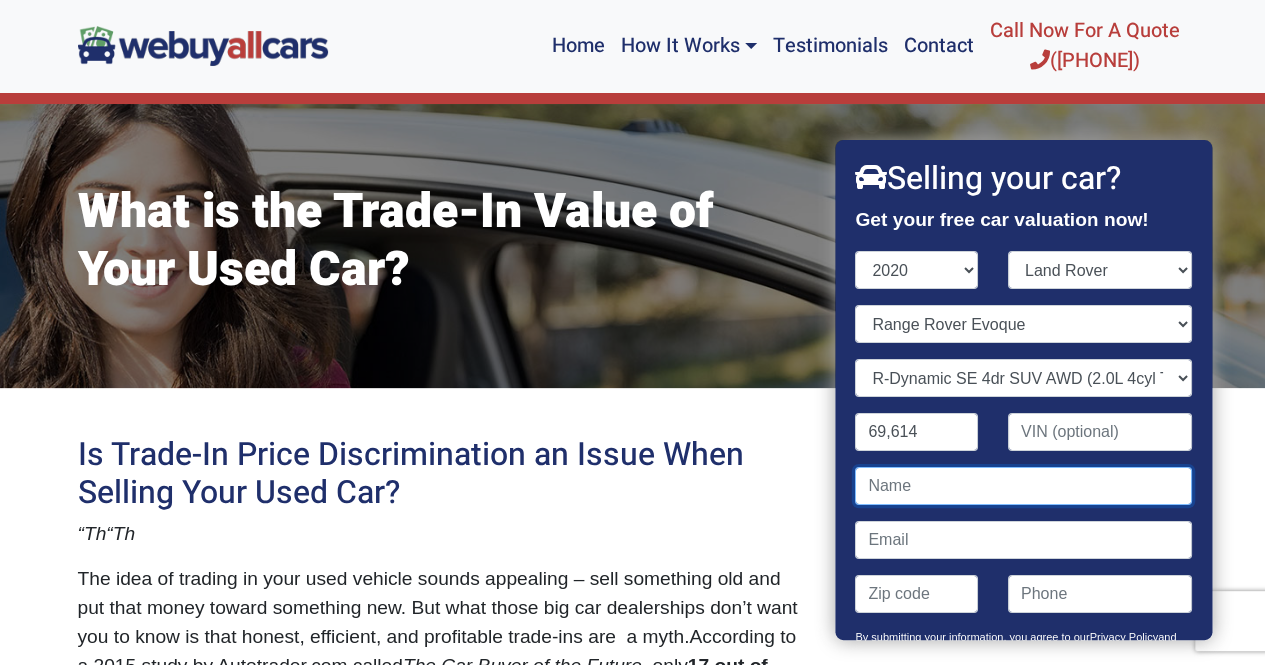 click at bounding box center [1024, 486] 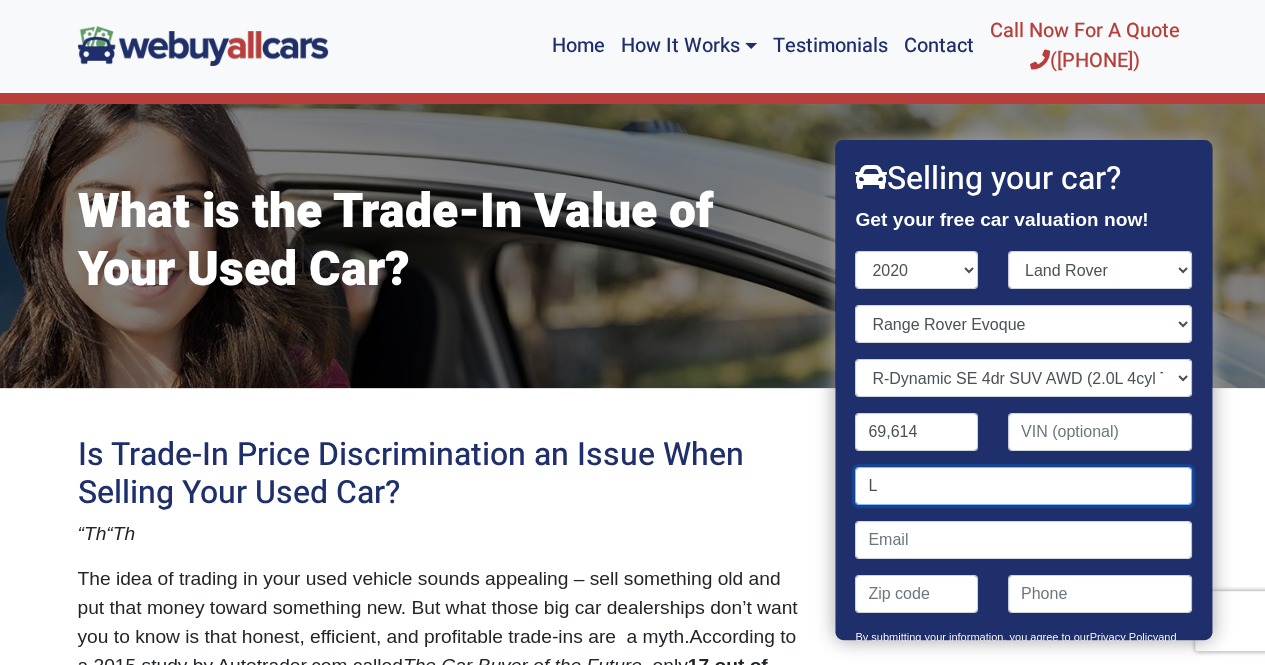 type on "[FIRST] [LAST]" 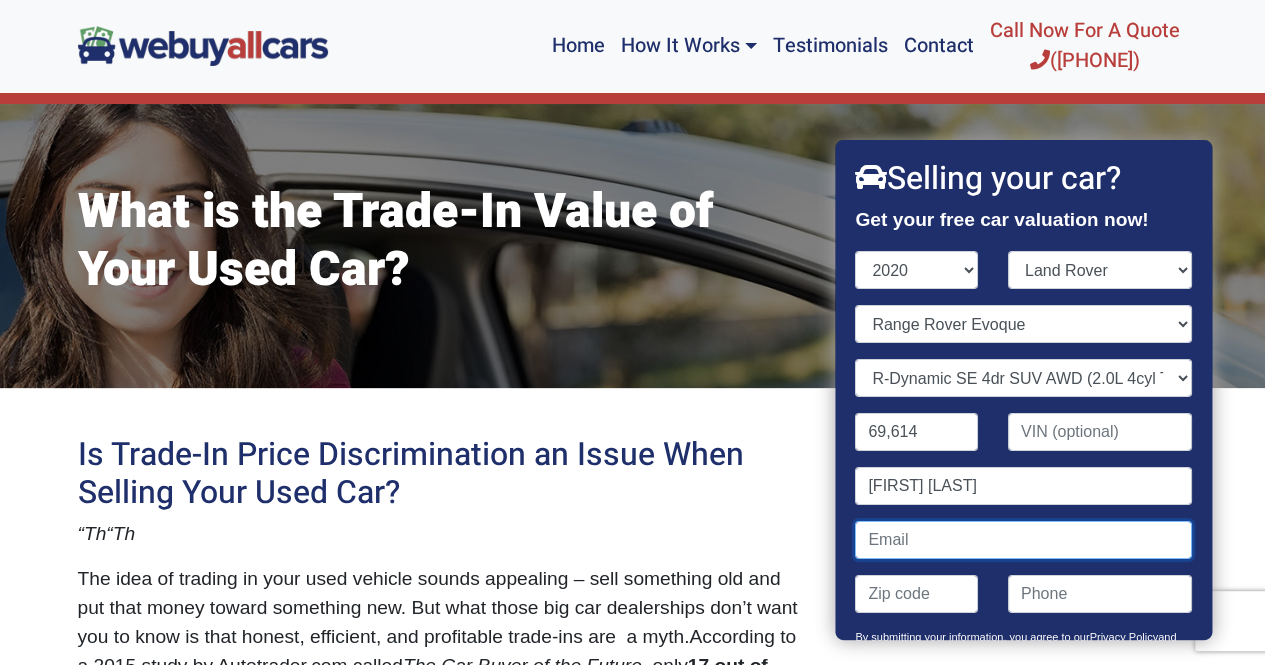 click at bounding box center [1024, 540] 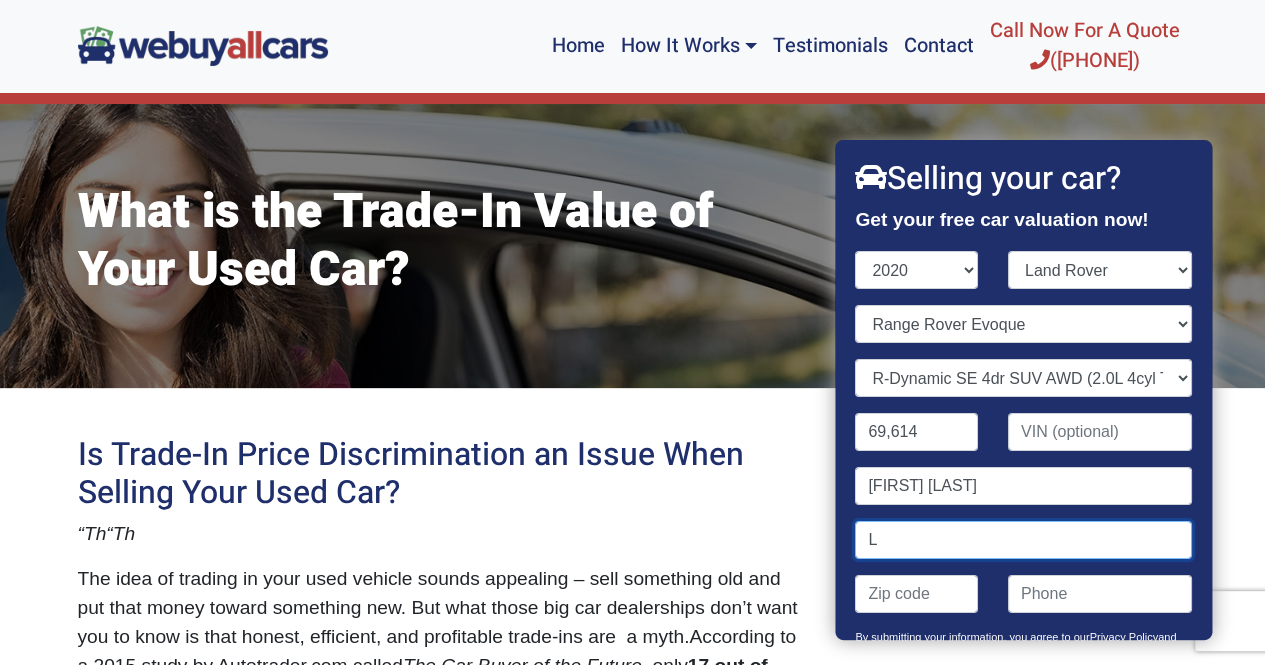 type on "letitiahi@[EXAMPLE].COM" 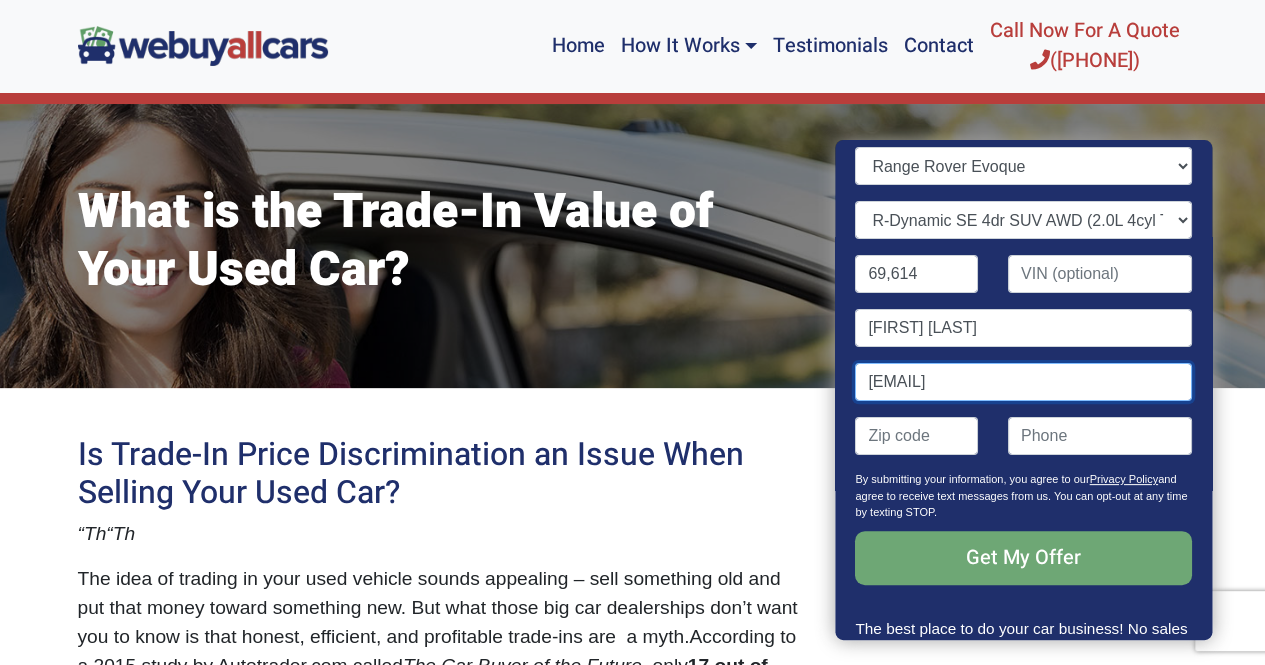scroll, scrollTop: 200, scrollLeft: 0, axis: vertical 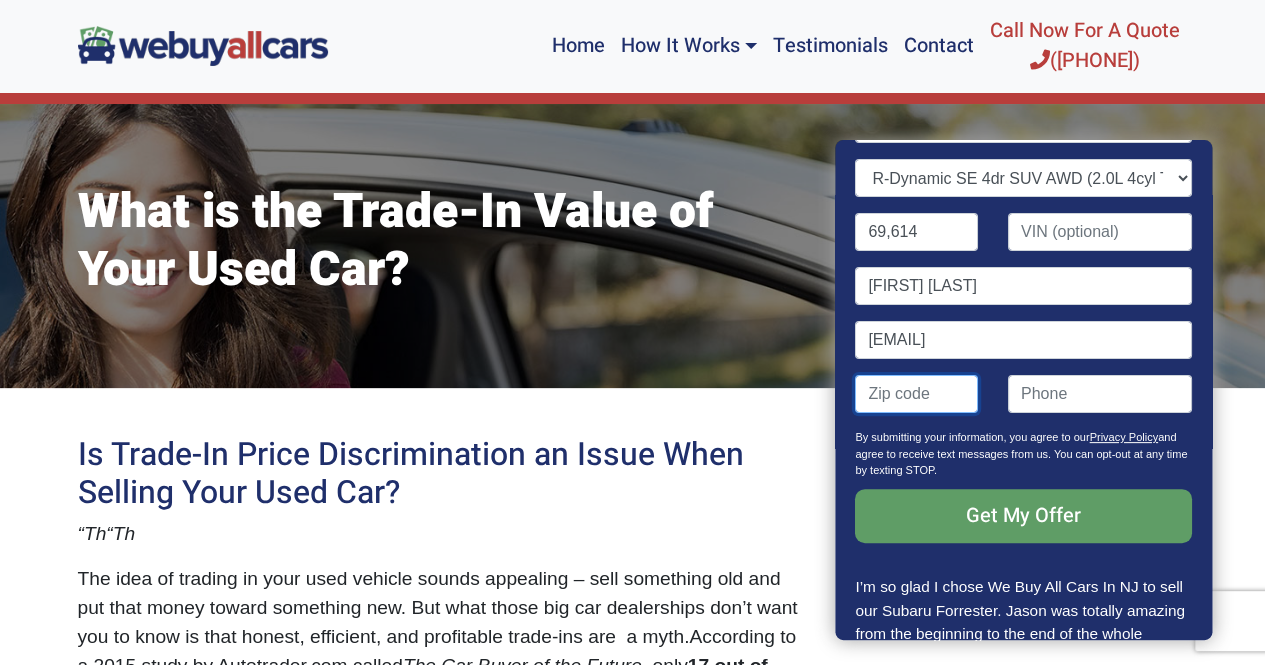 click at bounding box center [917, 394] 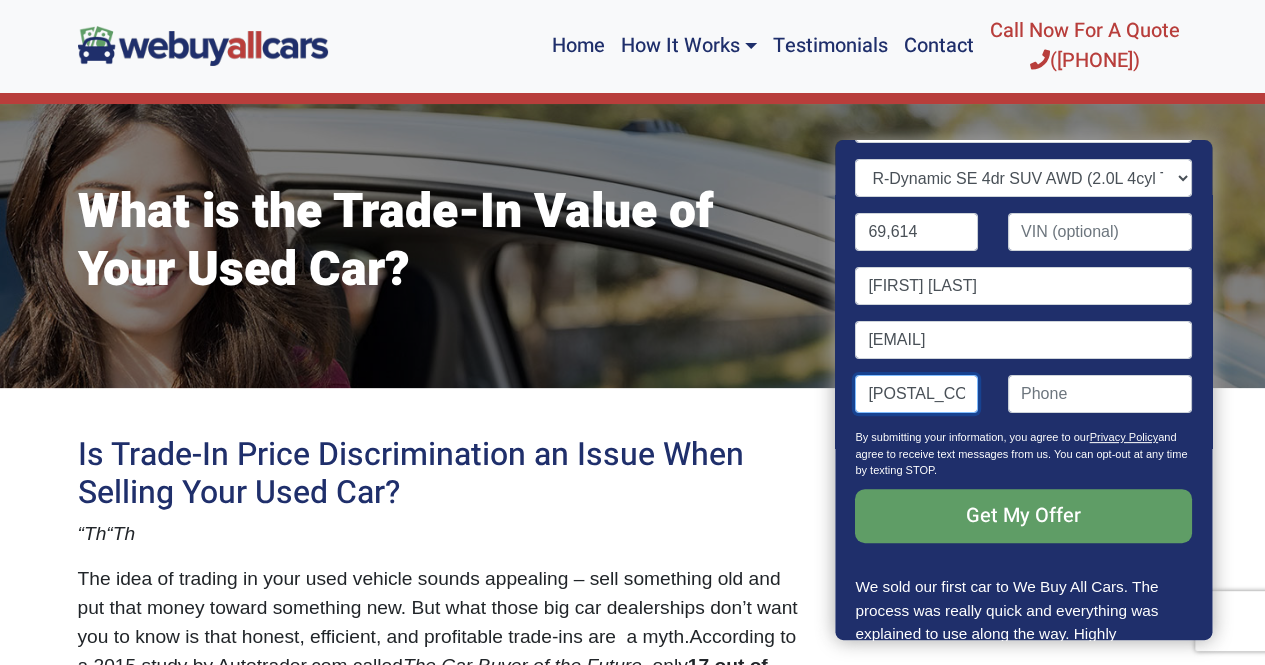 type on "08103" 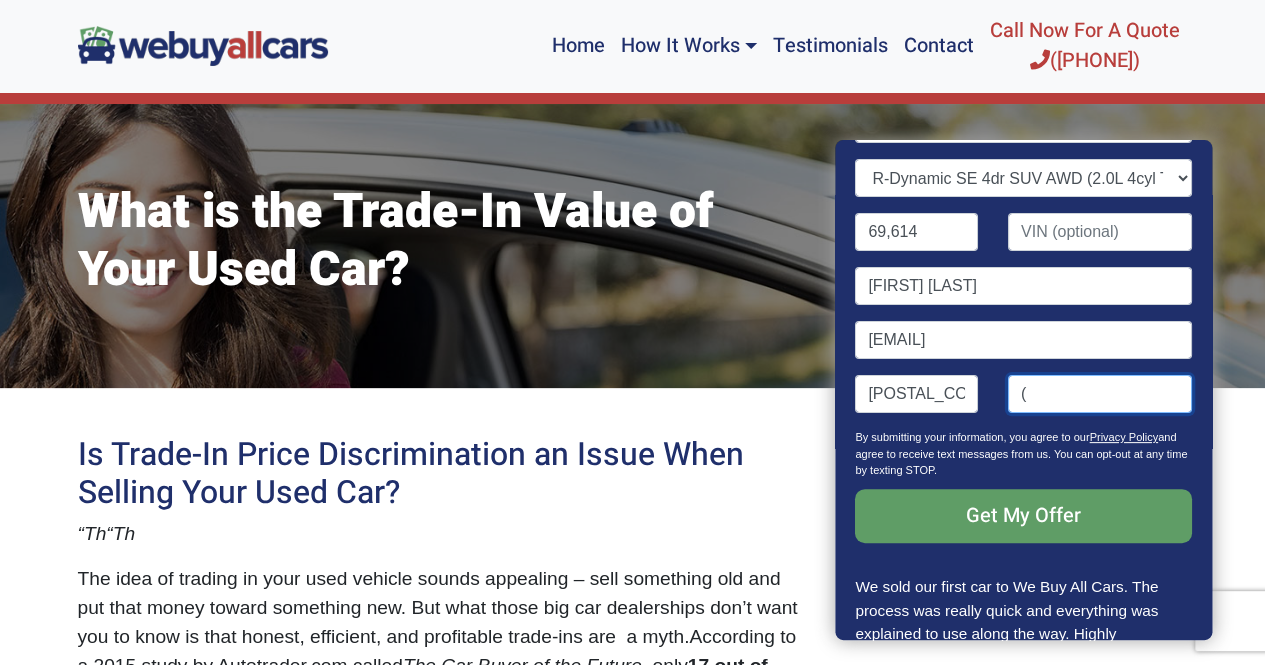 click on "(" at bounding box center (1100, 394) 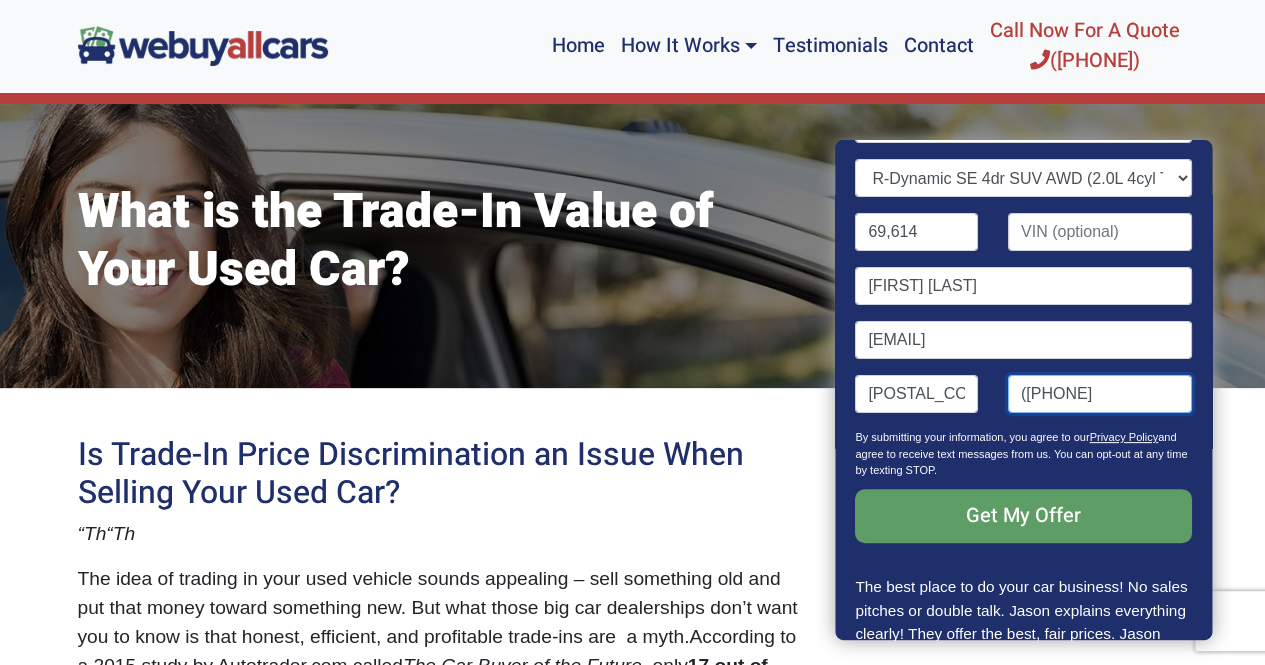 type on "([PHONE]) 515-8309" 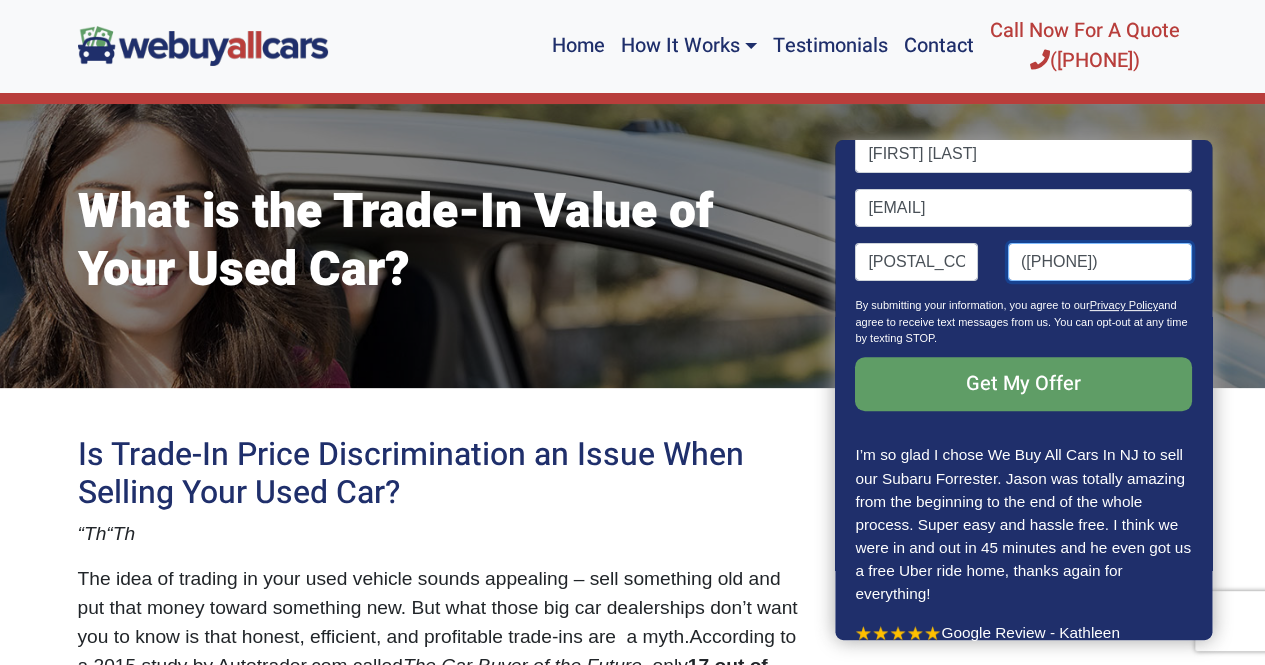 scroll, scrollTop: 349, scrollLeft: 0, axis: vertical 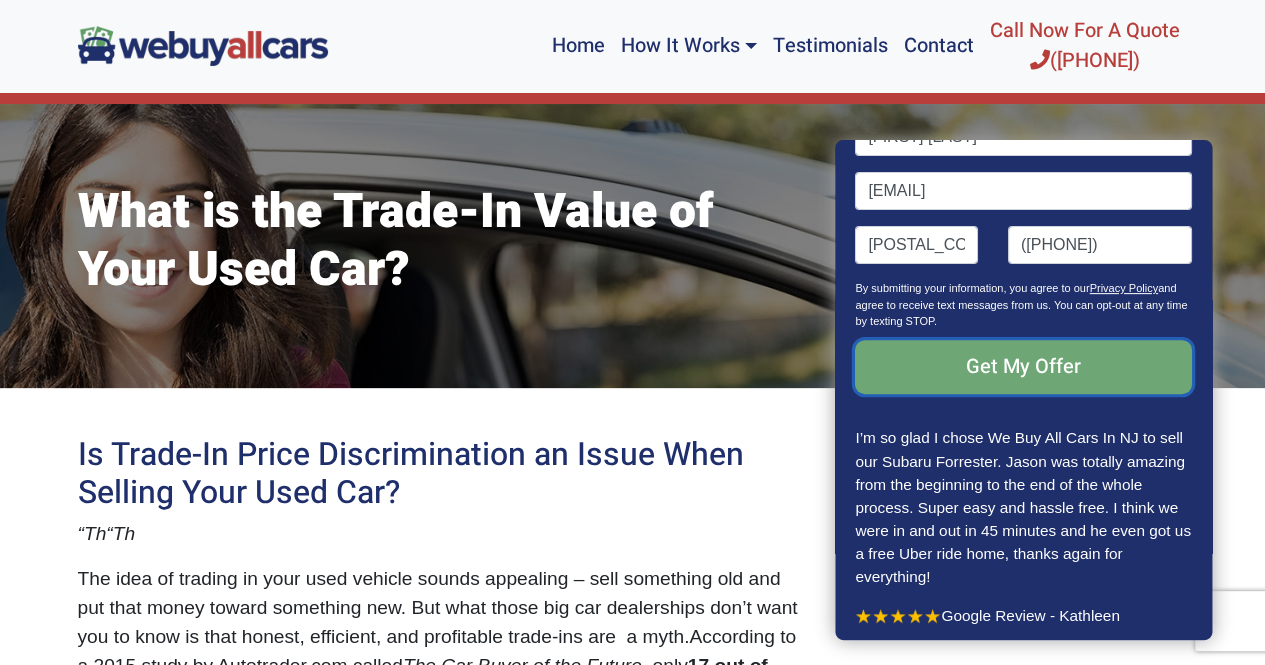 click on "Get My Offer" at bounding box center (1024, 367) 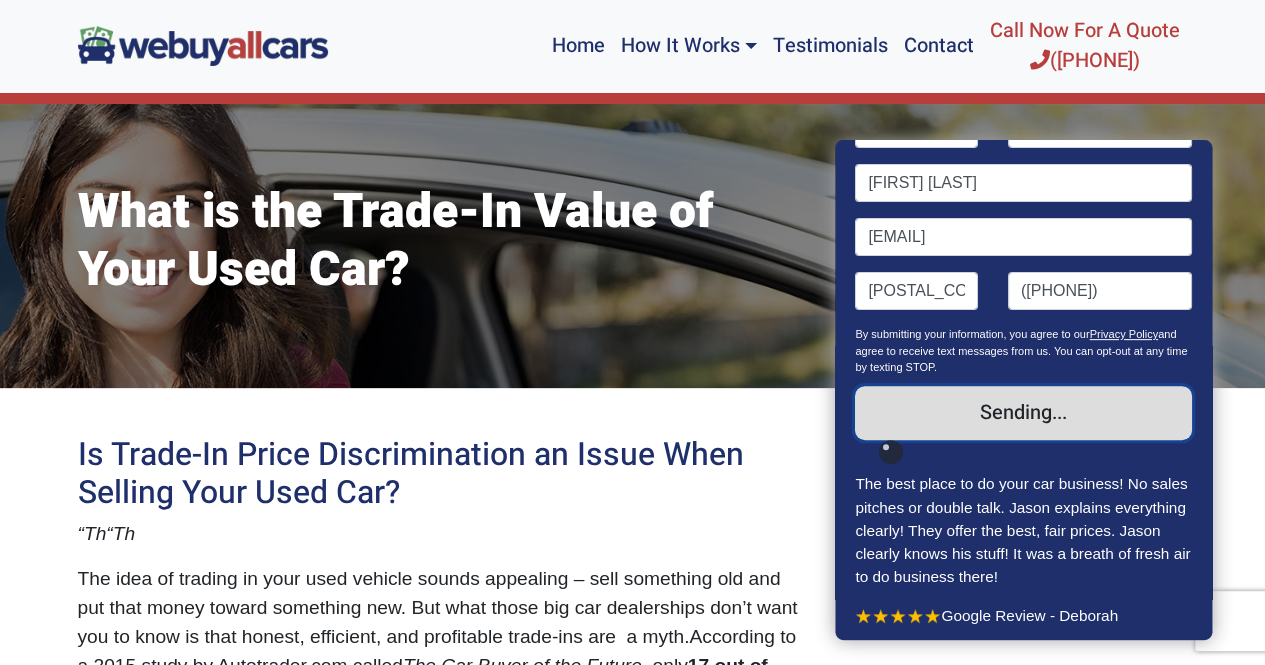 scroll, scrollTop: 349, scrollLeft: 0, axis: vertical 